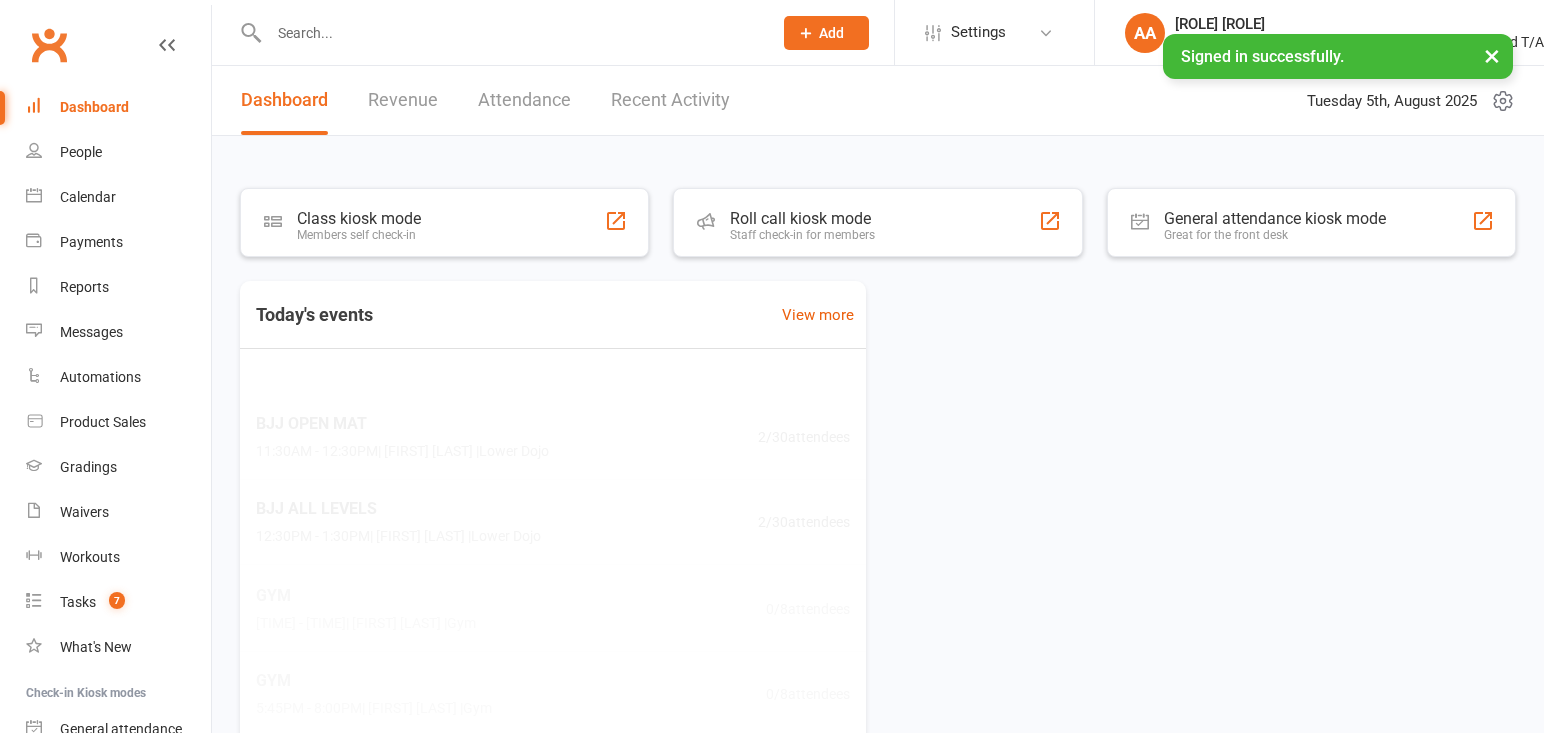 scroll, scrollTop: 0, scrollLeft: 0, axis: both 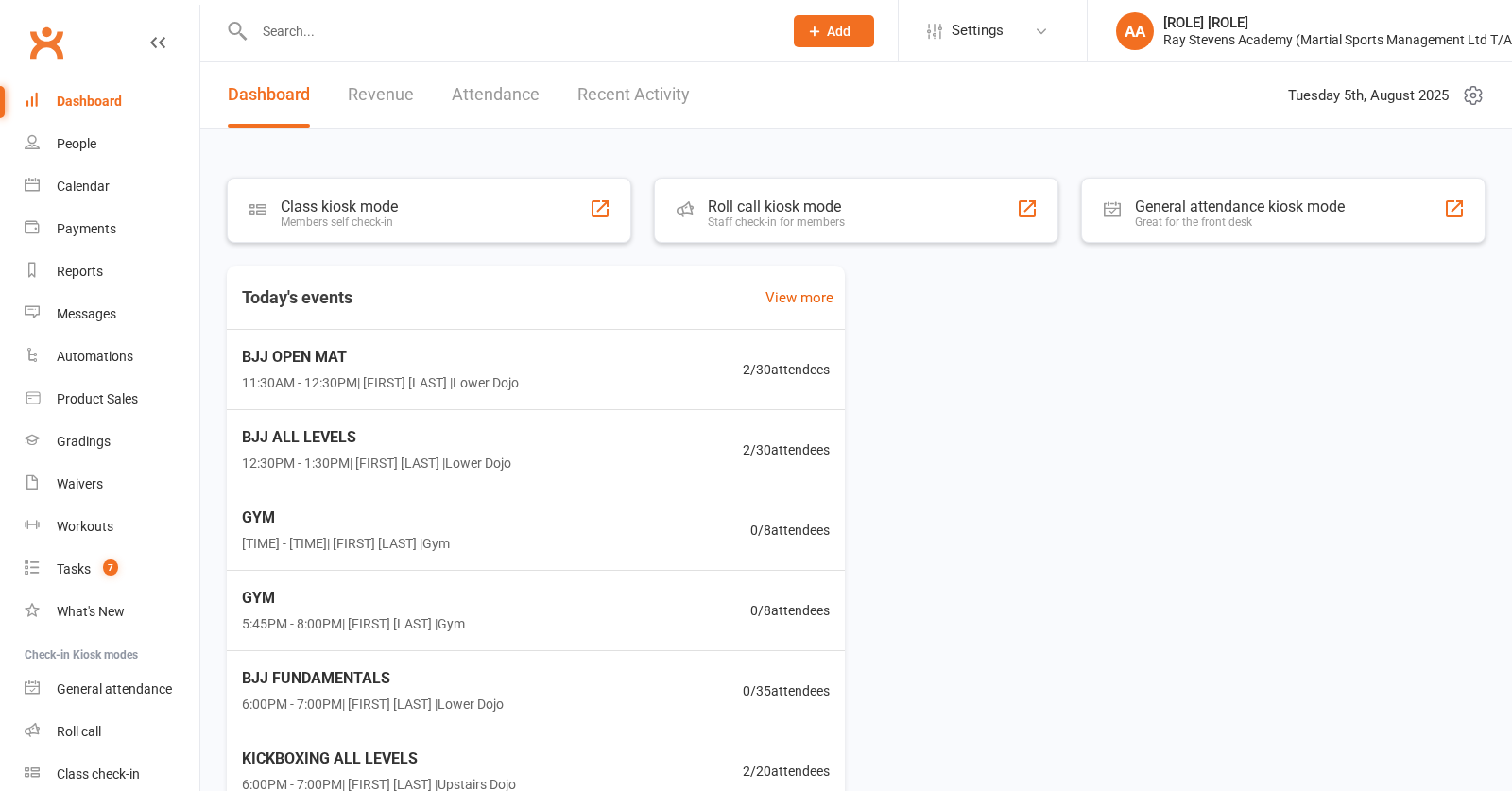 drag, startPoint x: 1234, startPoint y: 395, endPoint x: 953, endPoint y: 382, distance: 281.30055 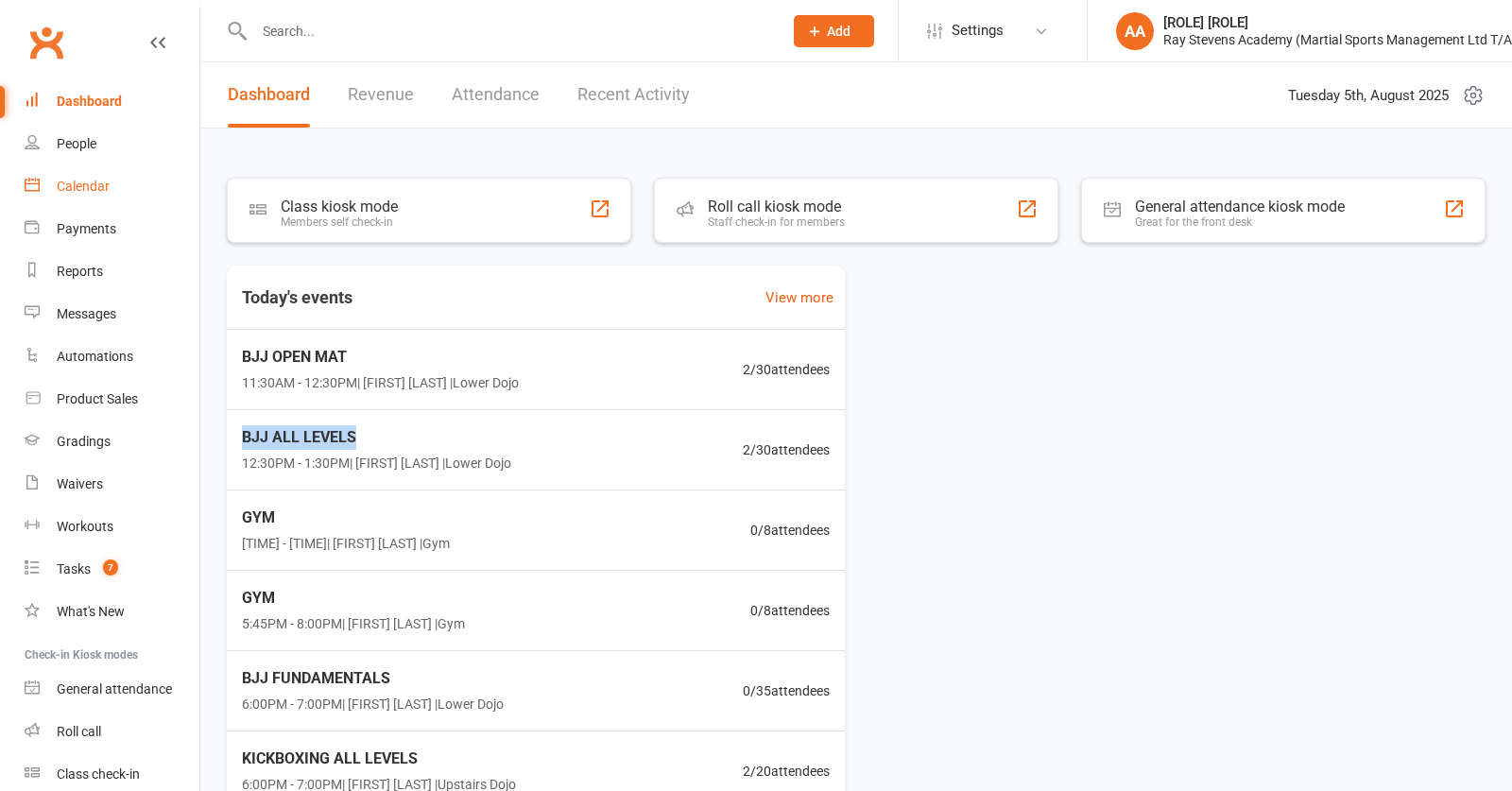 click on "Calendar" at bounding box center (83, 186) 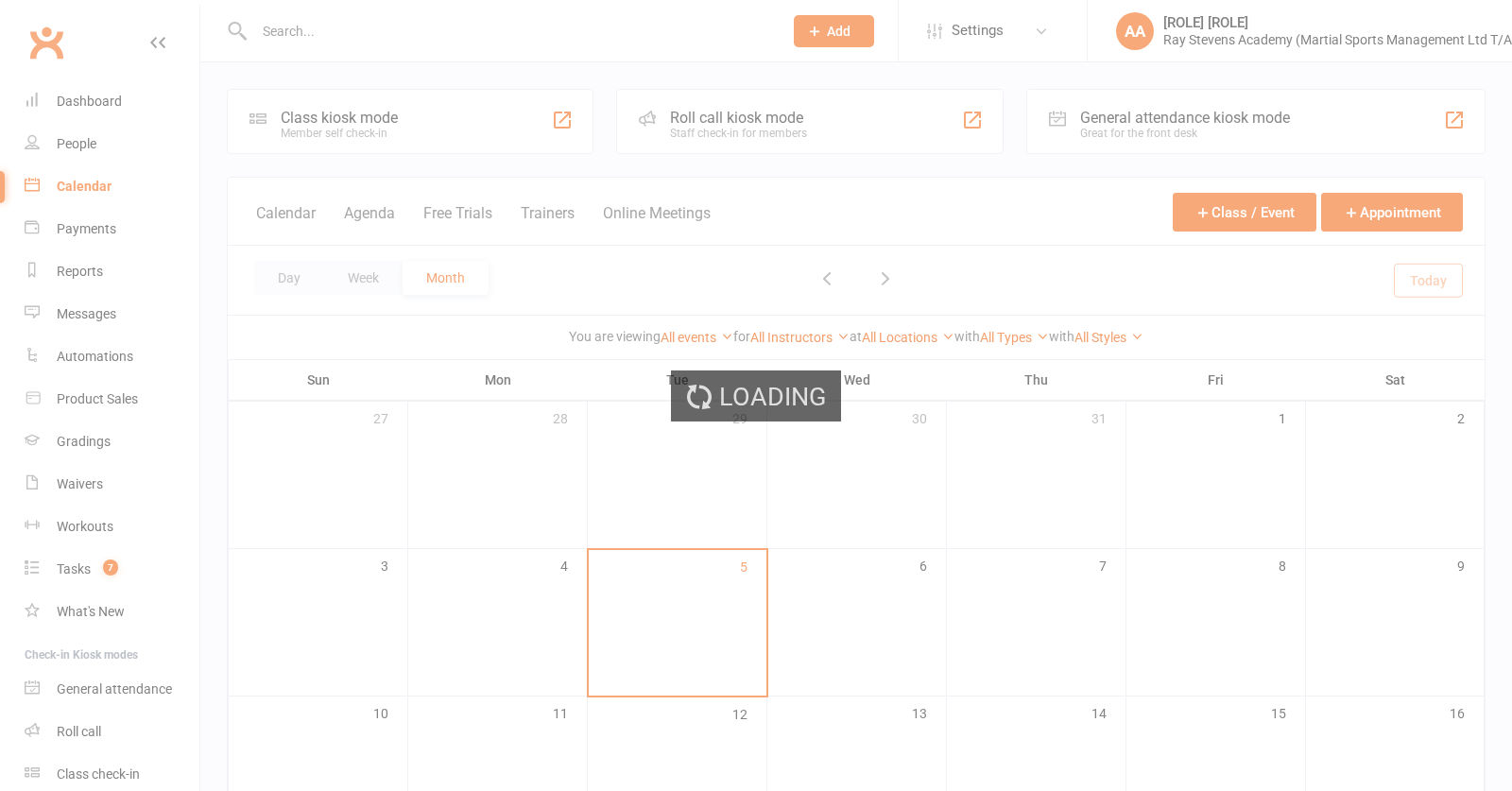click on "Loading" at bounding box center (756, 395) 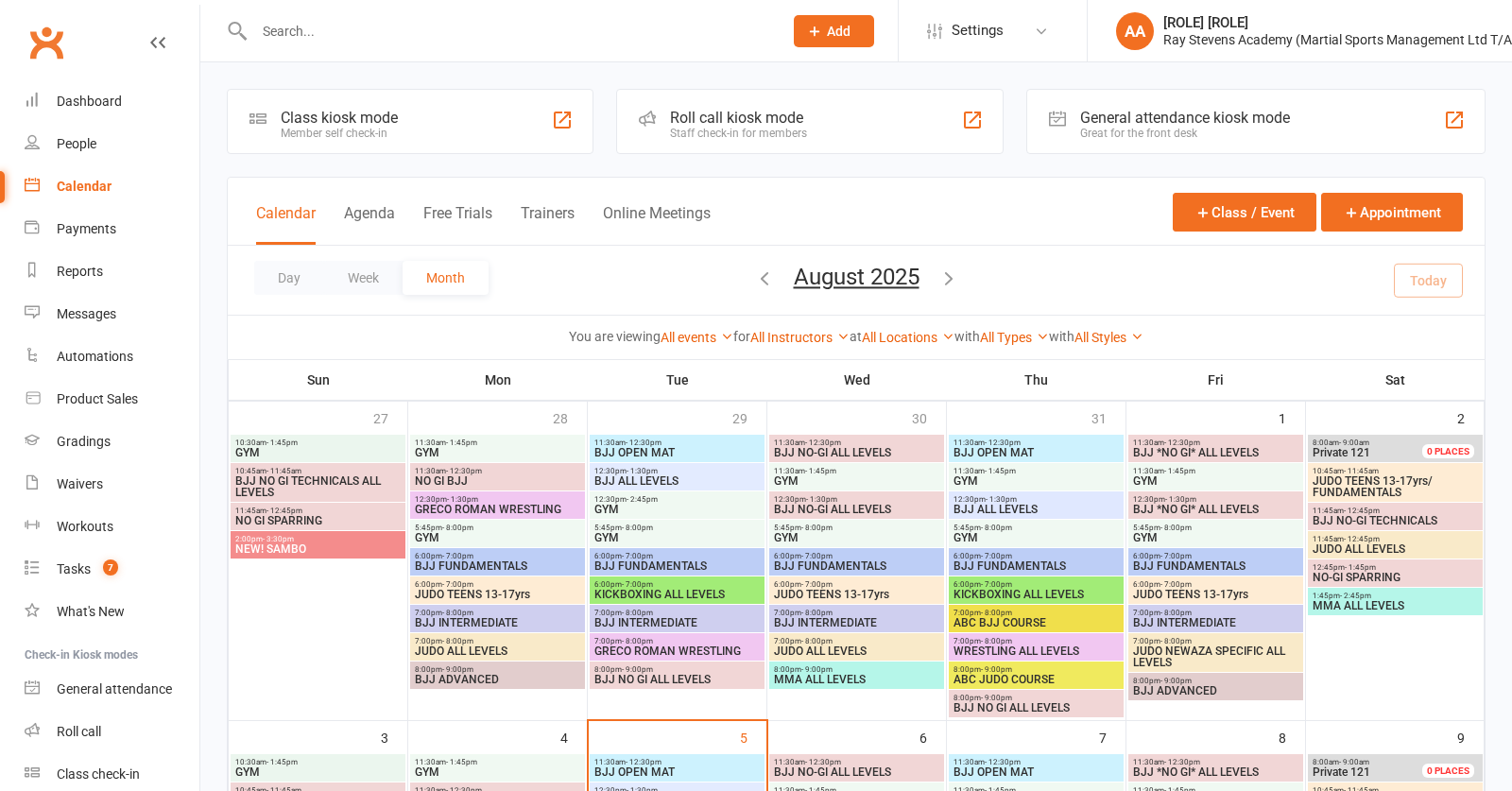 click on "Roll call kiosk mode" at bounding box center [738, 117] 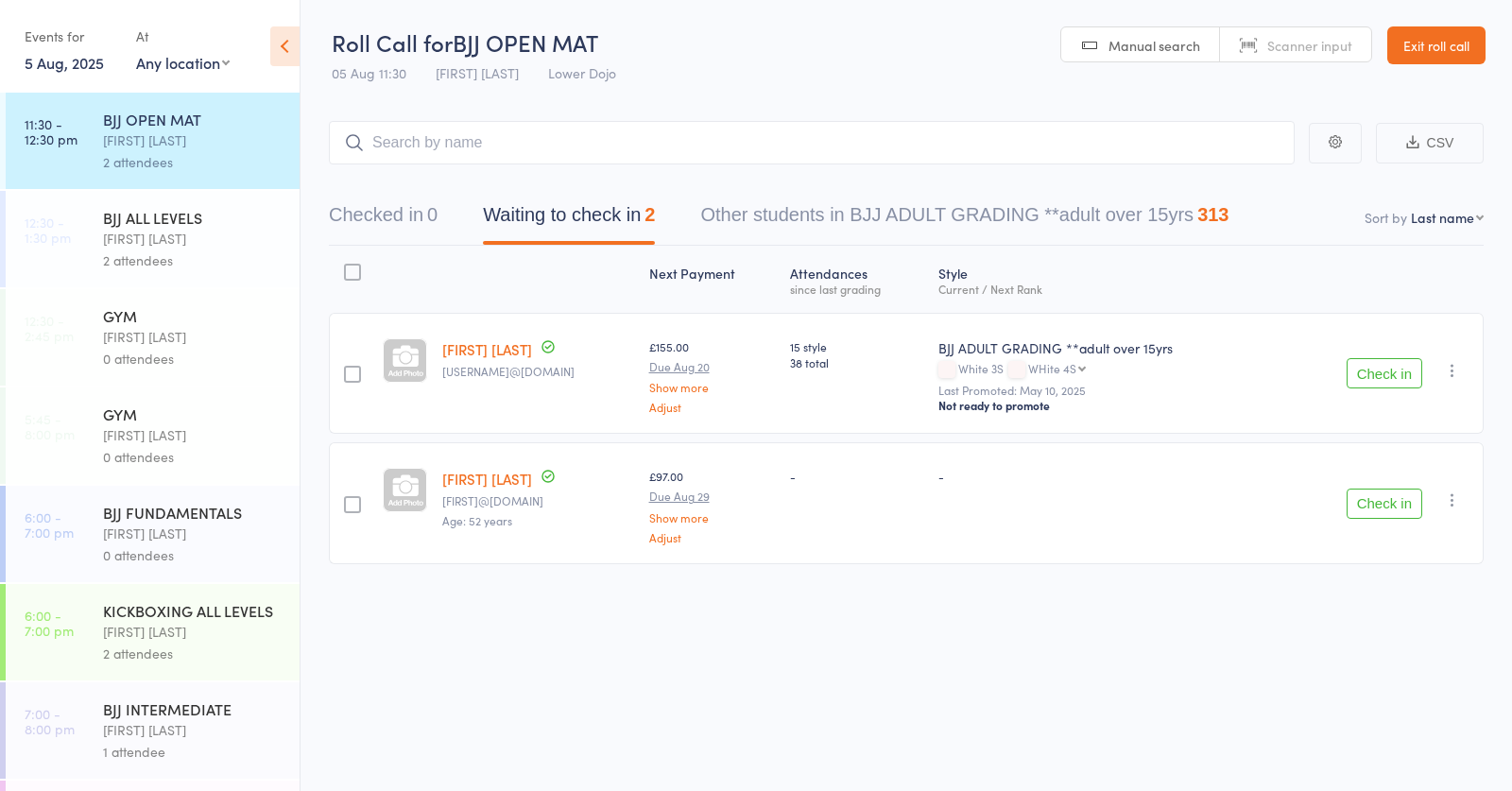 scroll, scrollTop: 0, scrollLeft: 0, axis: both 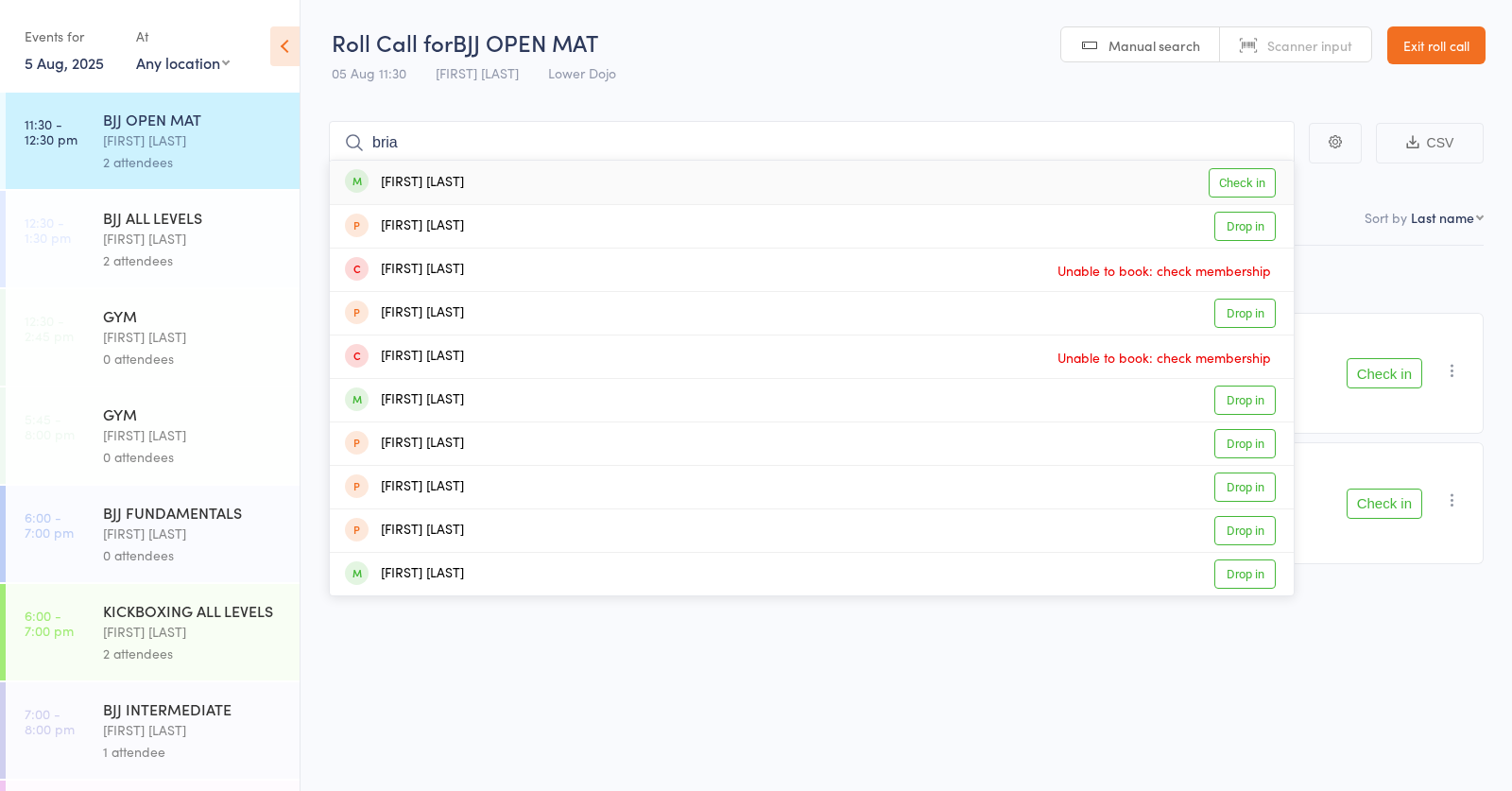 type on "bria" 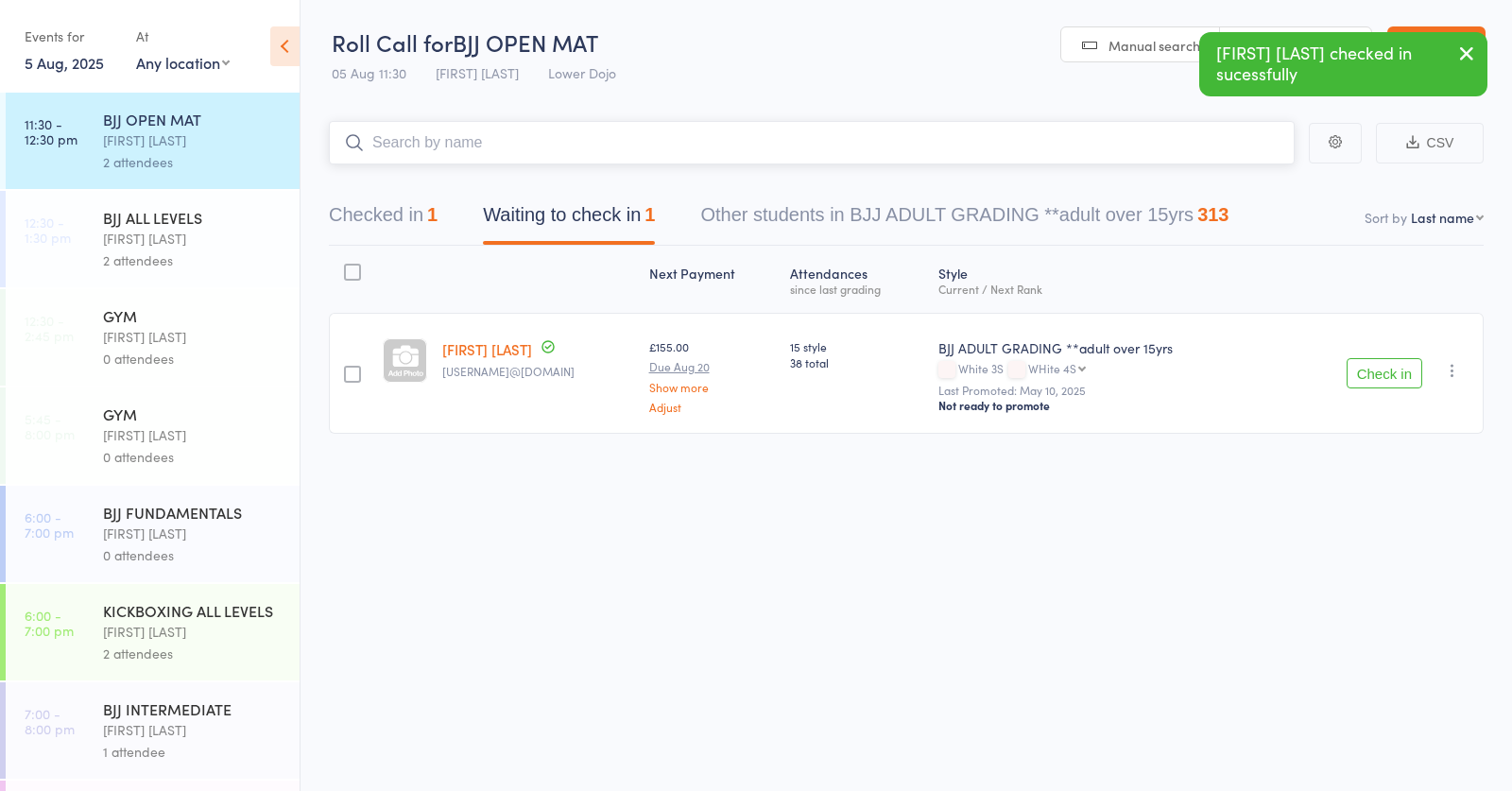 click on "Checked in  1" at bounding box center (383, 219) 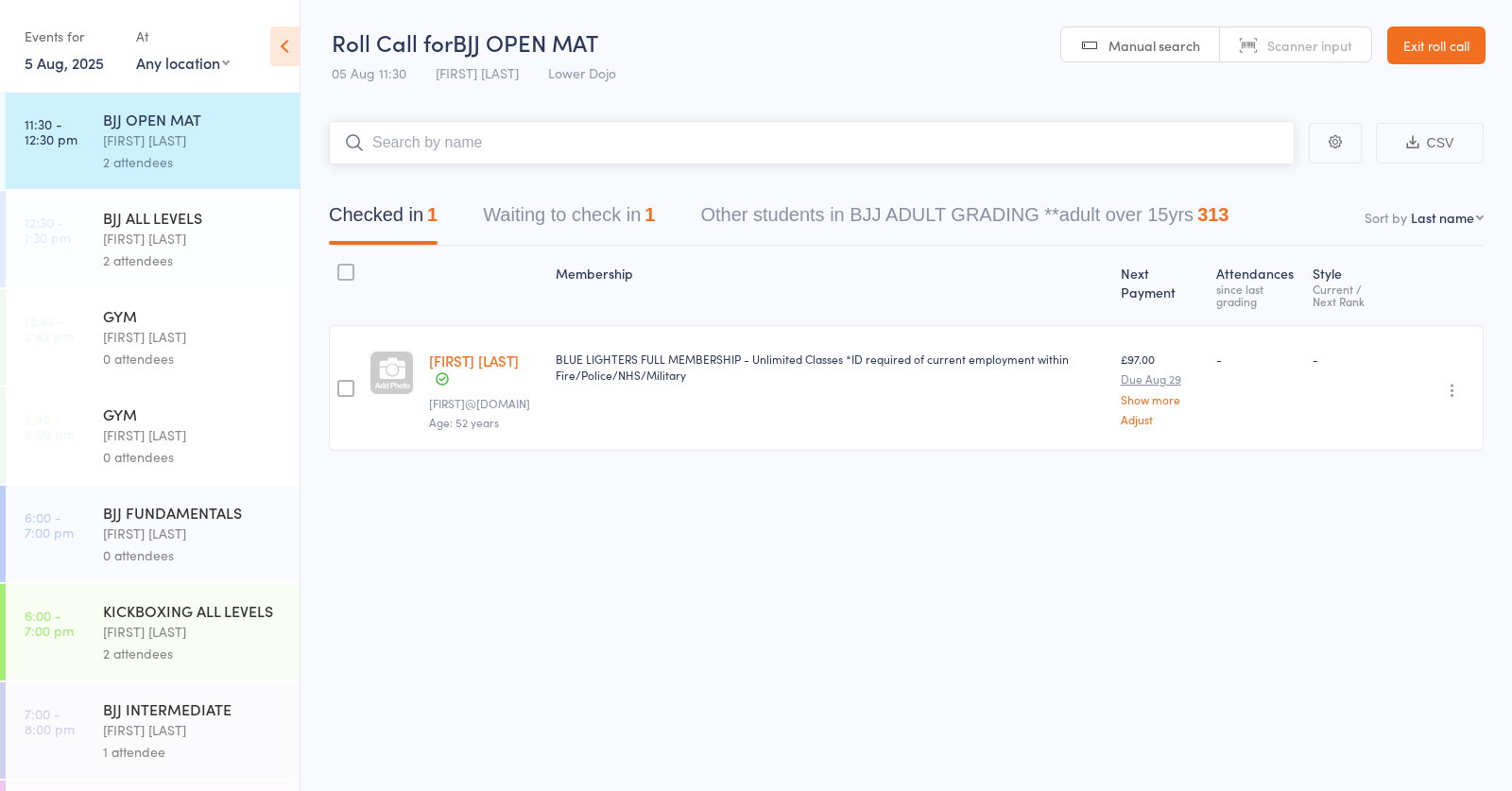 click on "Waiting to check in  1" at bounding box center (569, 219) 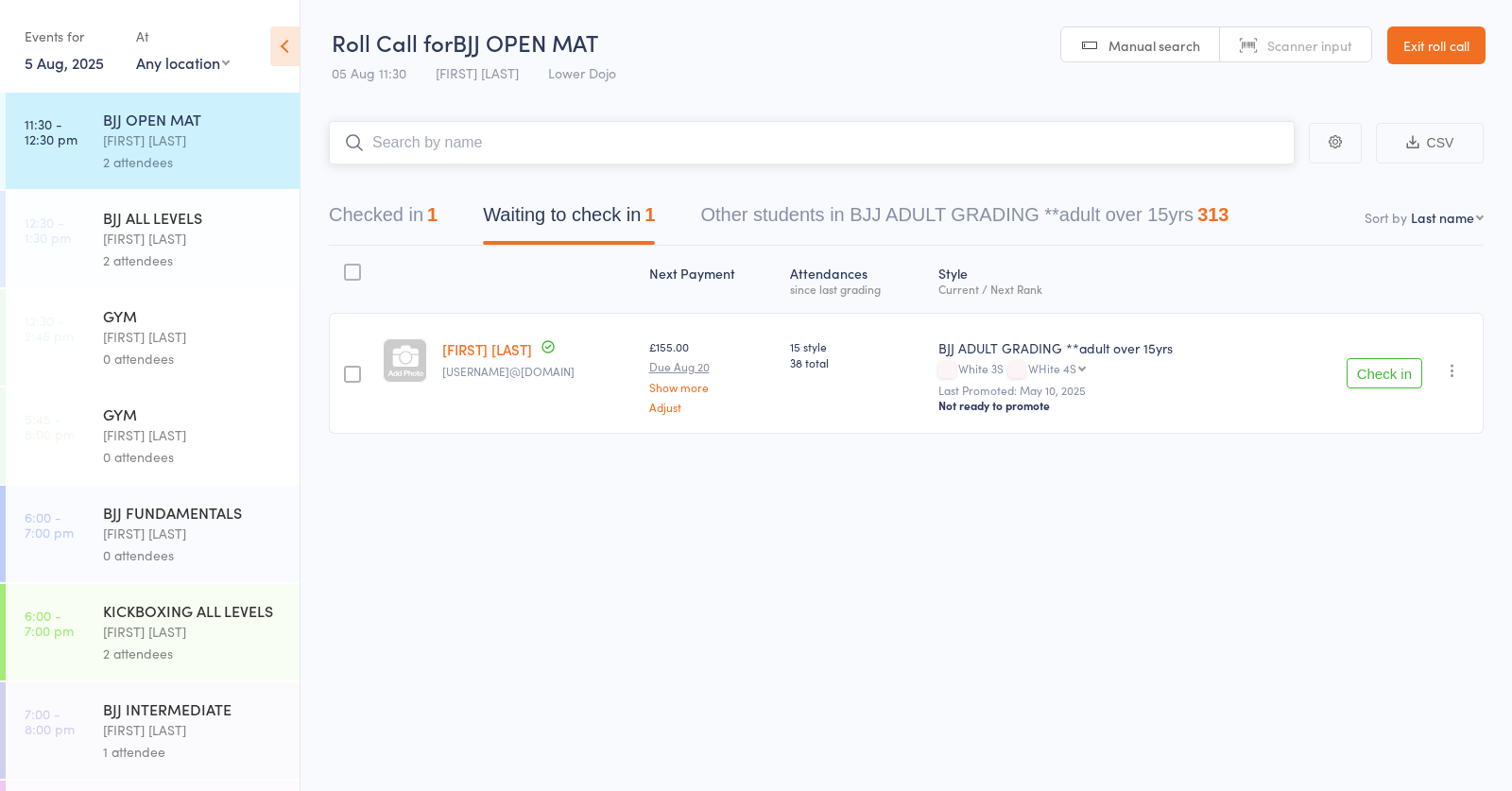 click on "Checked in  1" at bounding box center [383, 219] 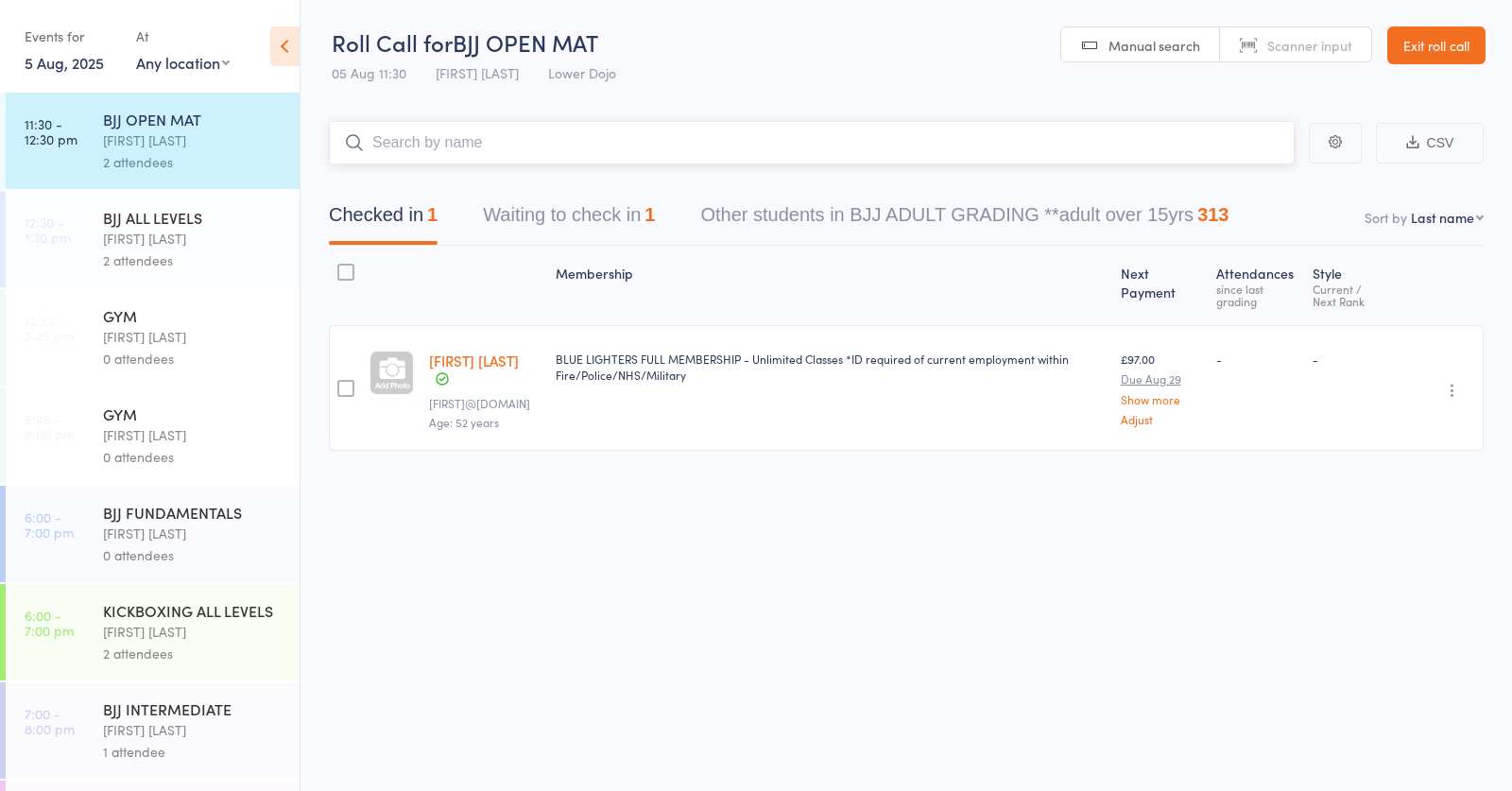 click at bounding box center (812, 143) 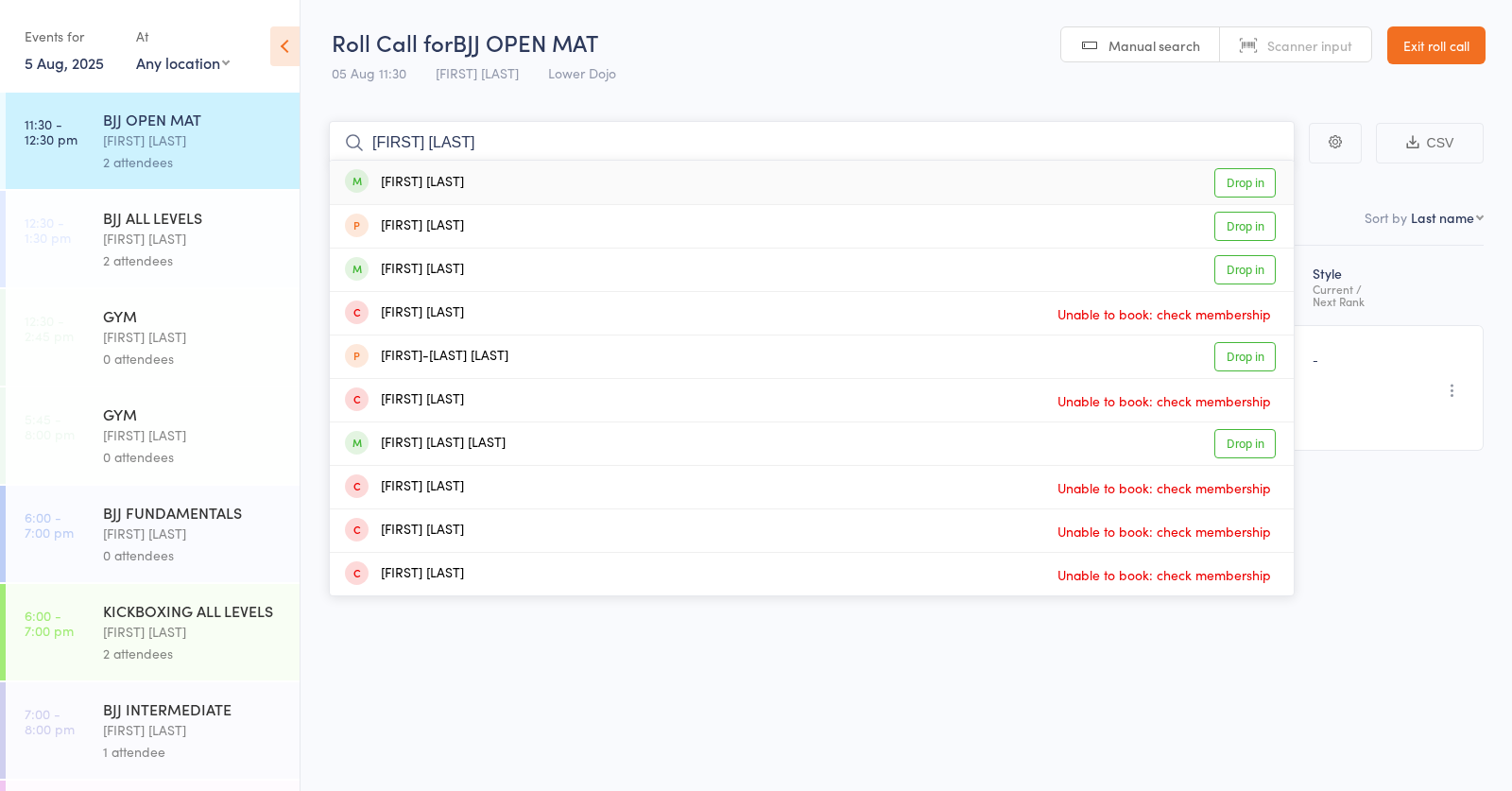 type on "kris bella" 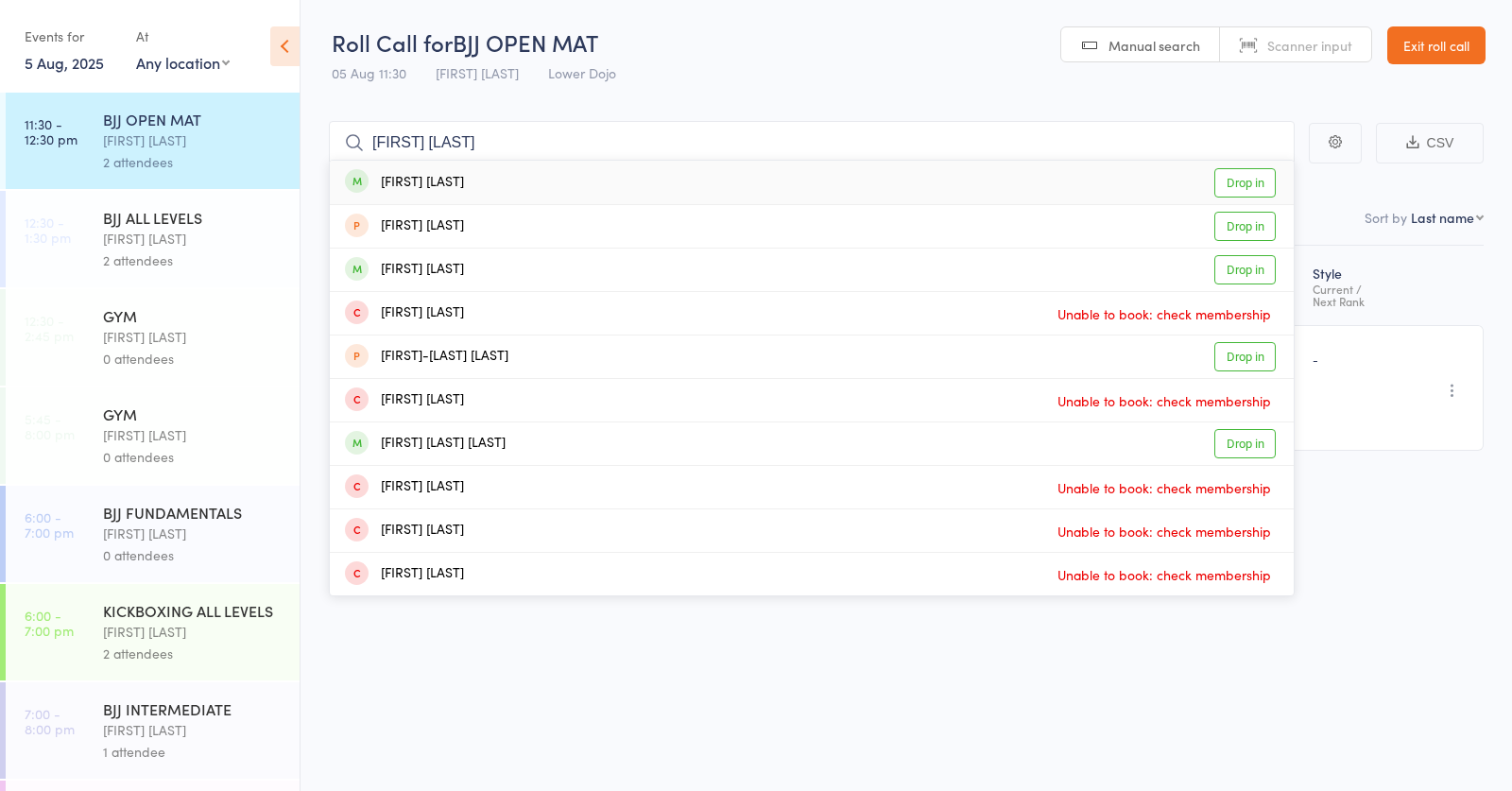 click on "Drop in" at bounding box center (1245, 182) 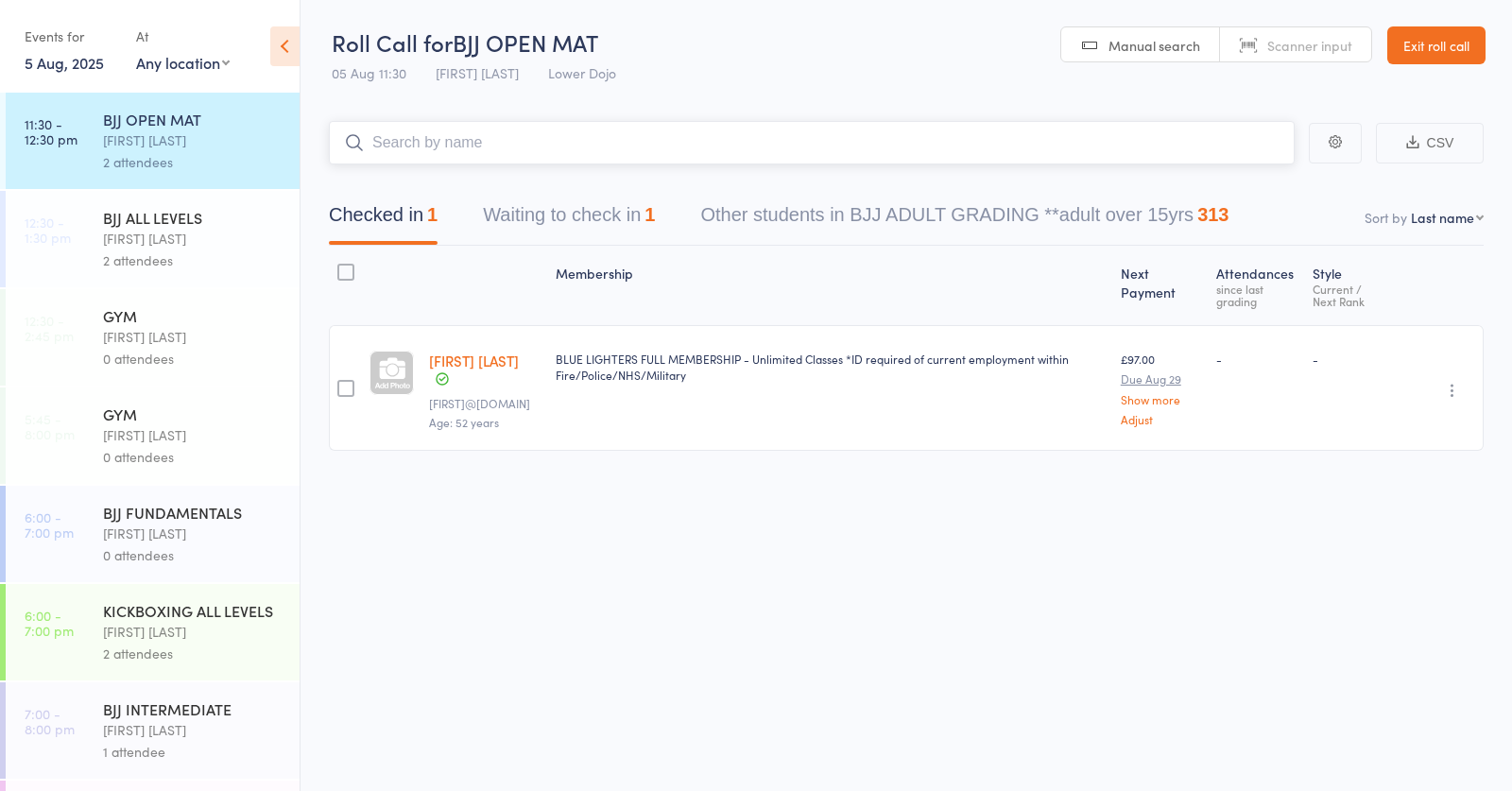 type on "b" 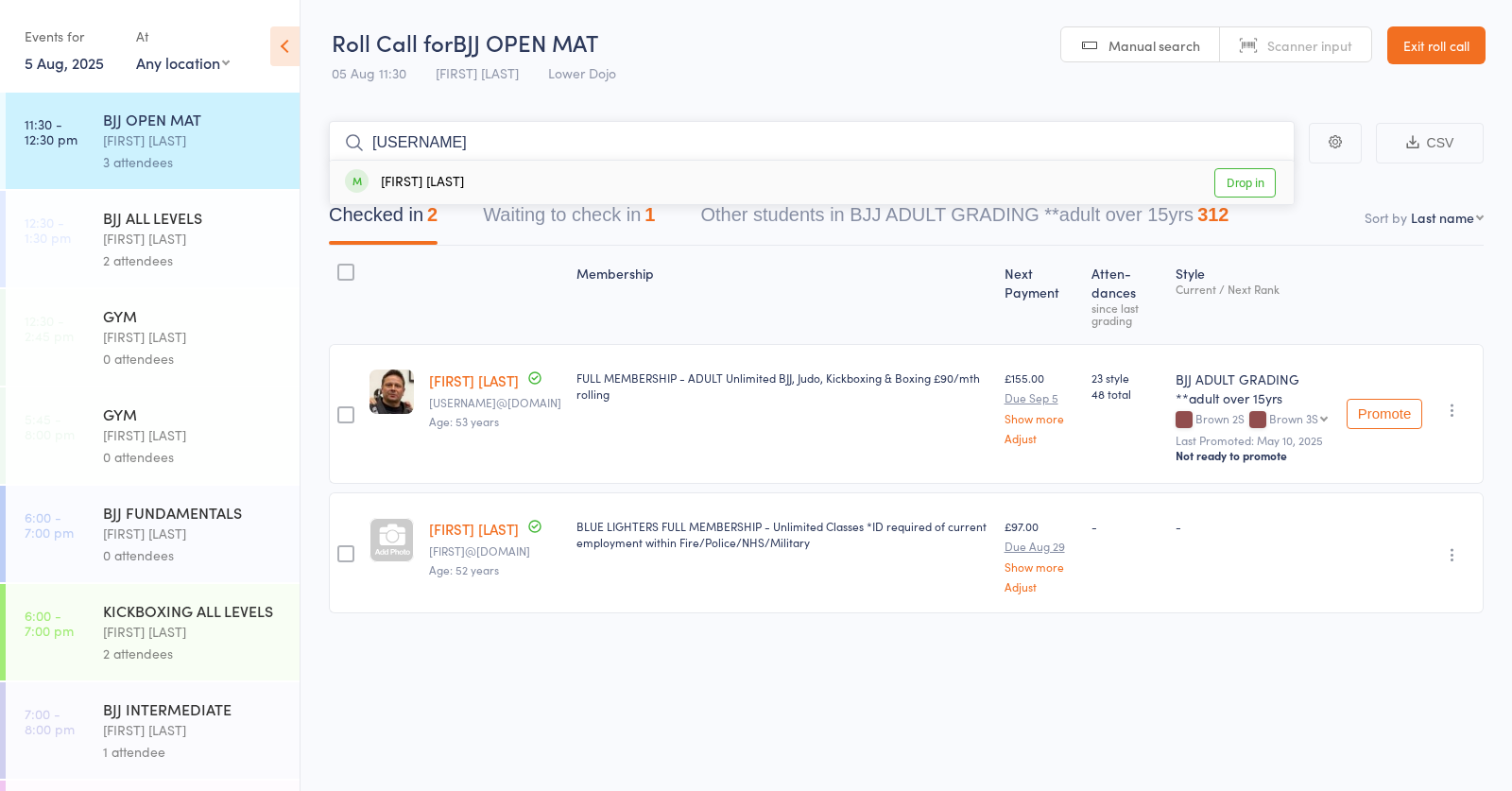 type on "vibhum" 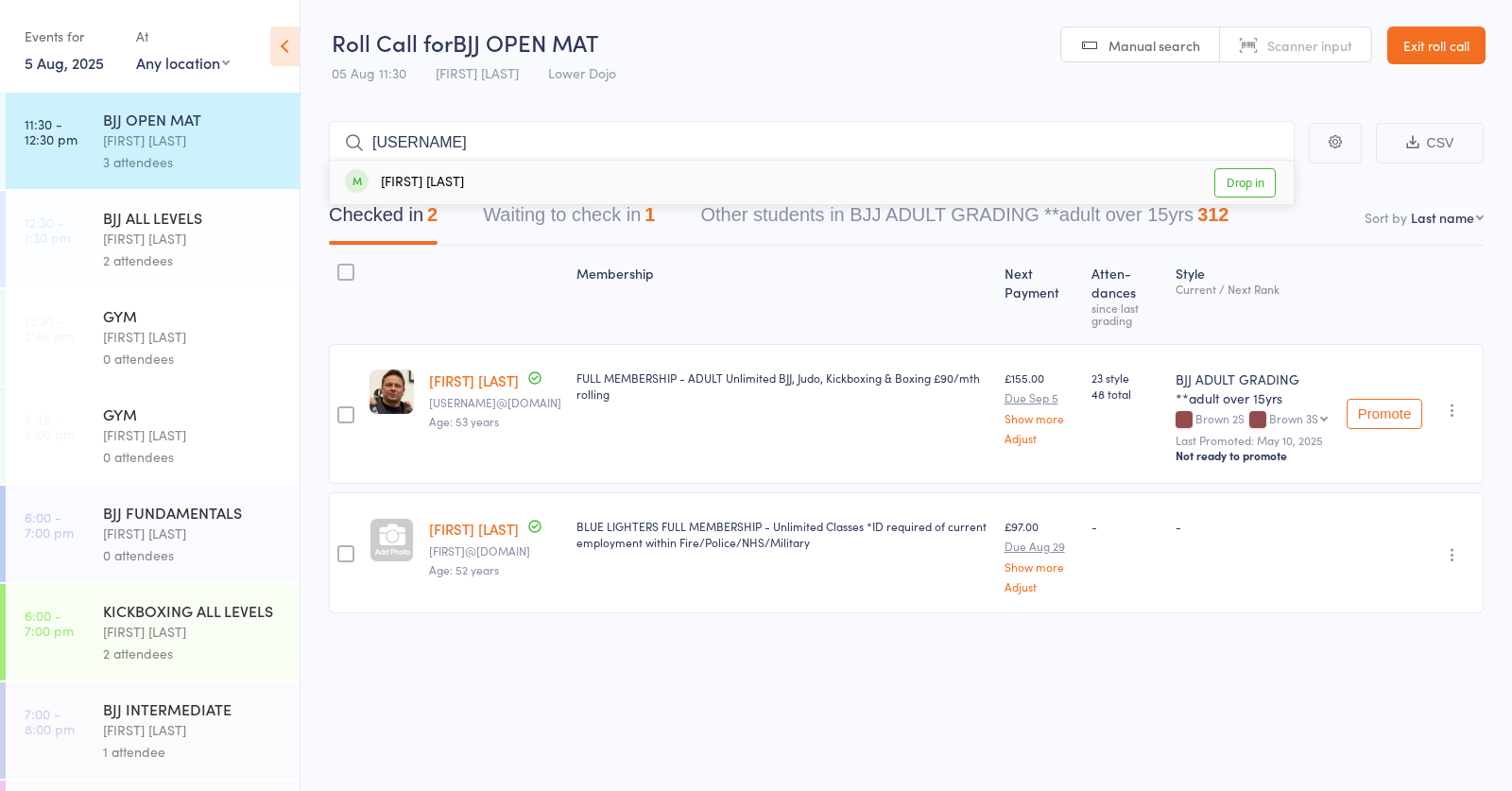 click on "Drop in" at bounding box center [1245, 182] 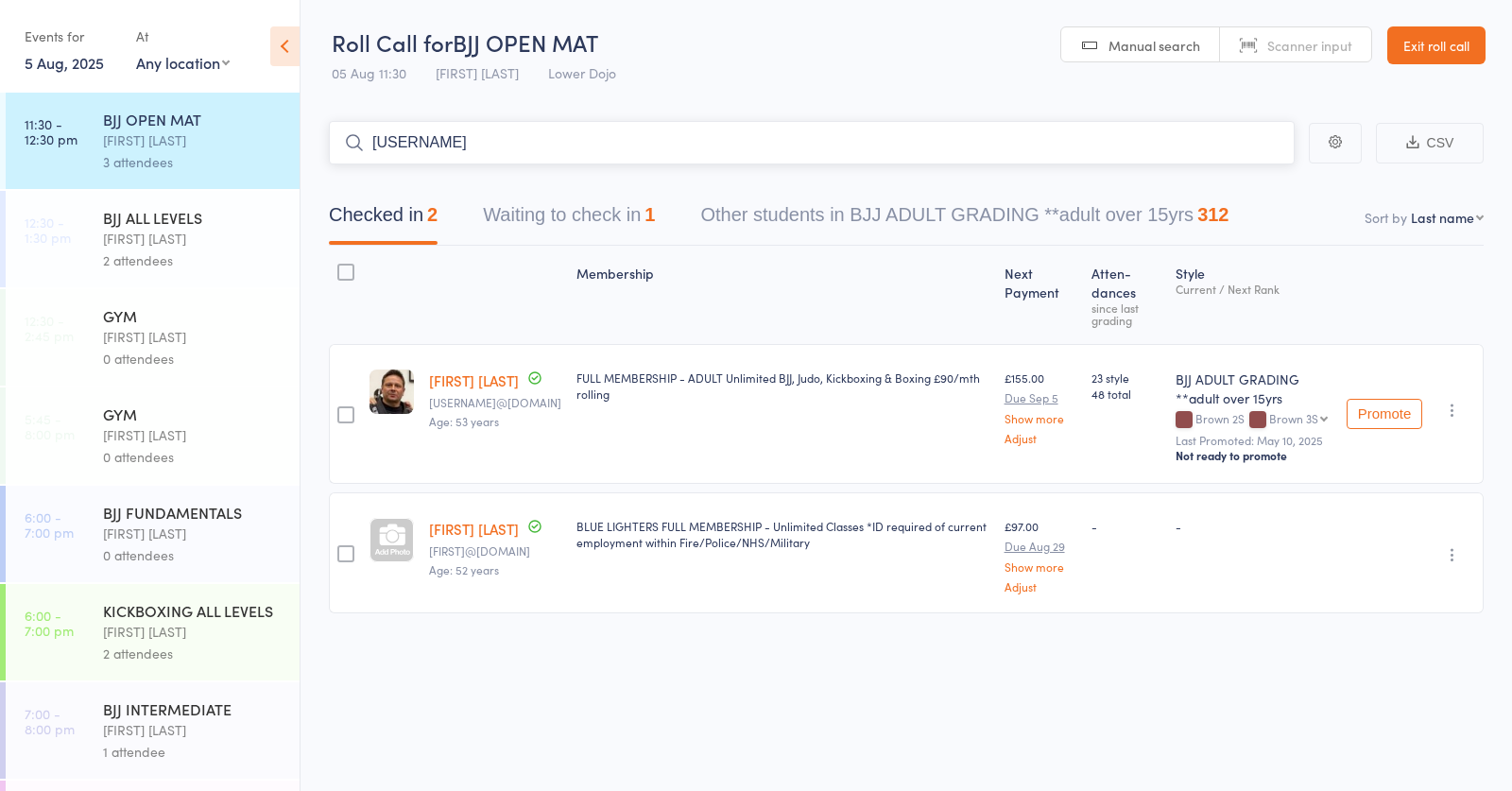 type 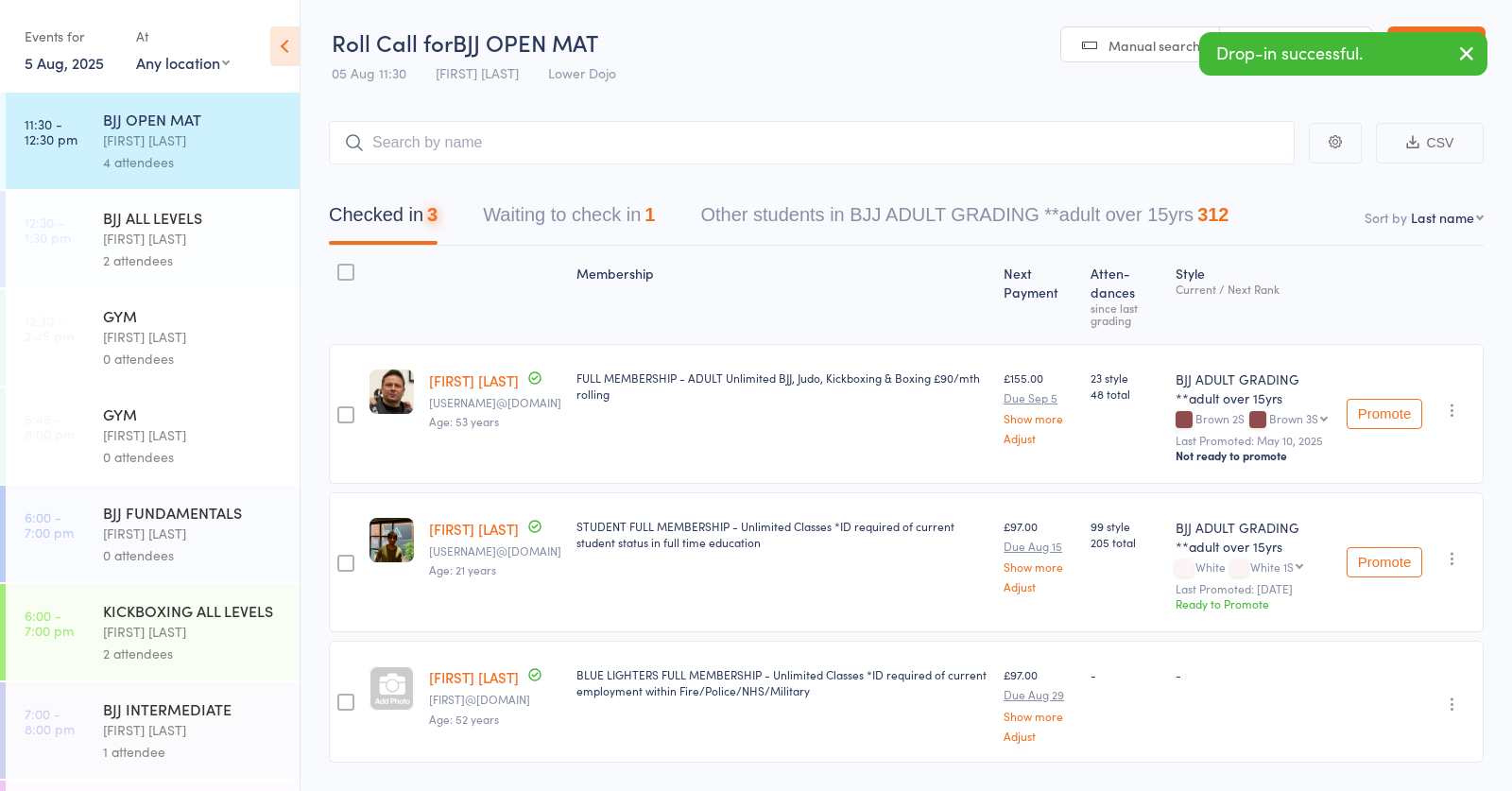 click on "[FIRST] [LAST]" at bounding box center (193, 238) 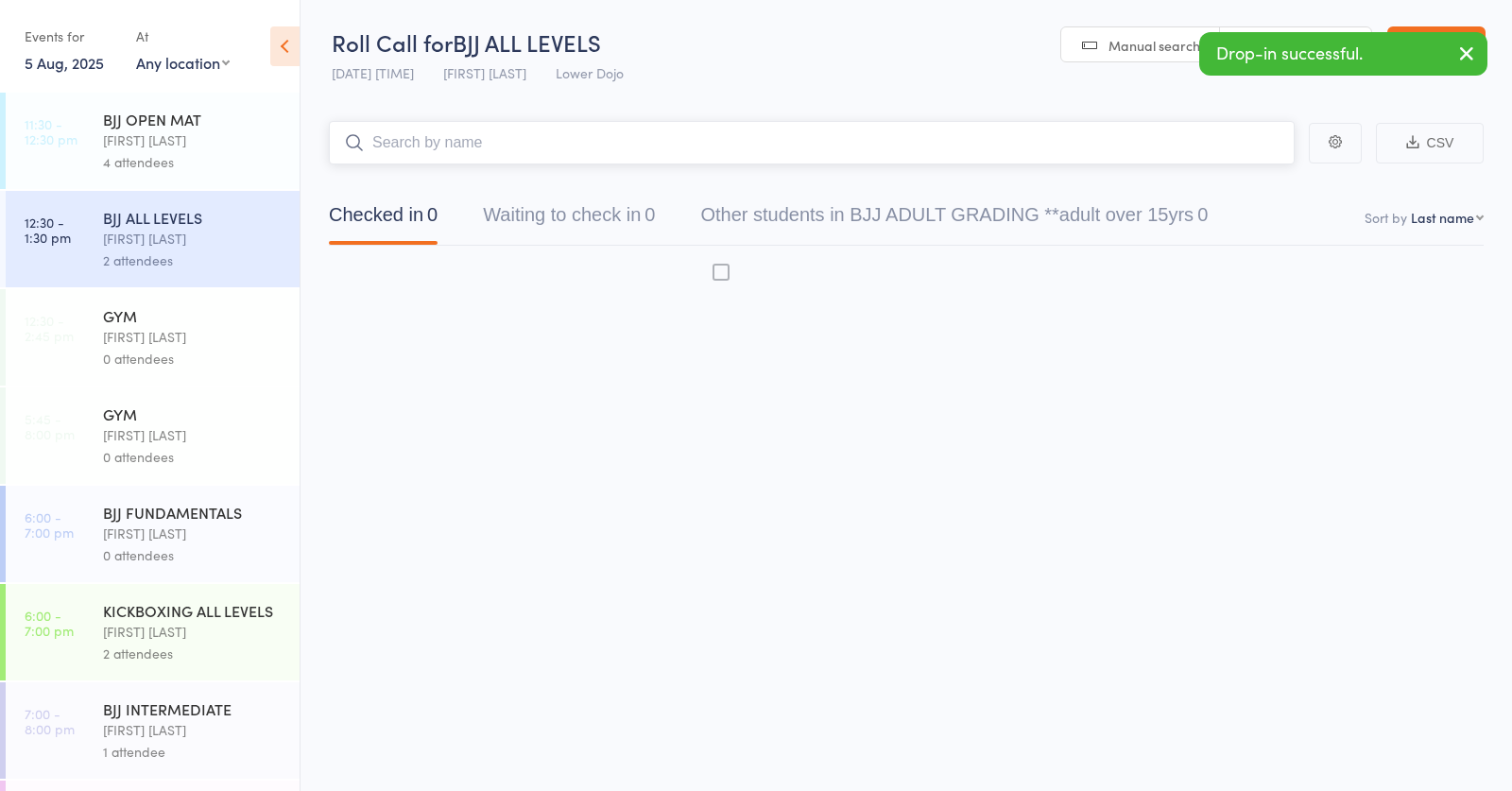 click at bounding box center (812, 143) 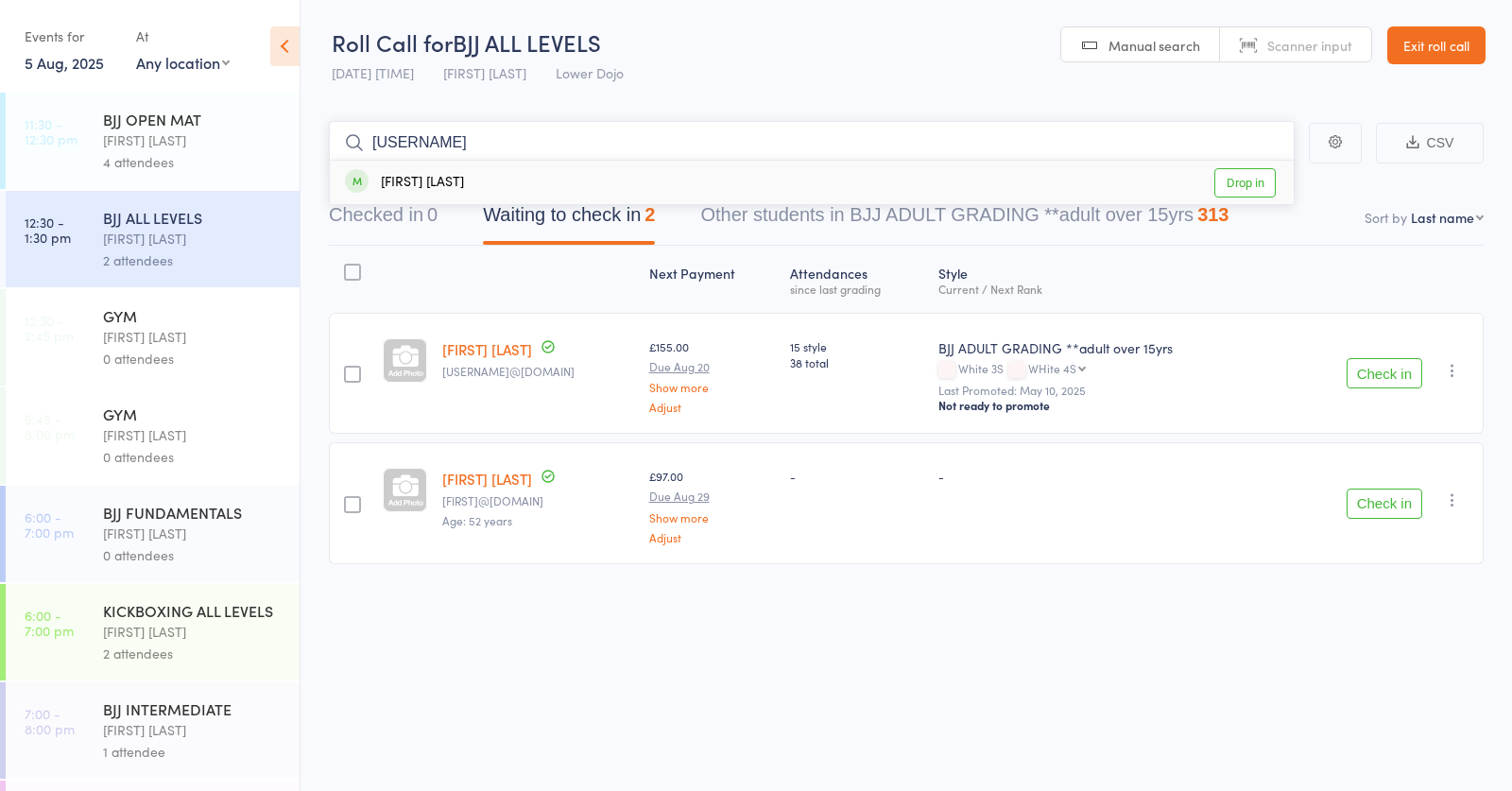 type on "vibhum" 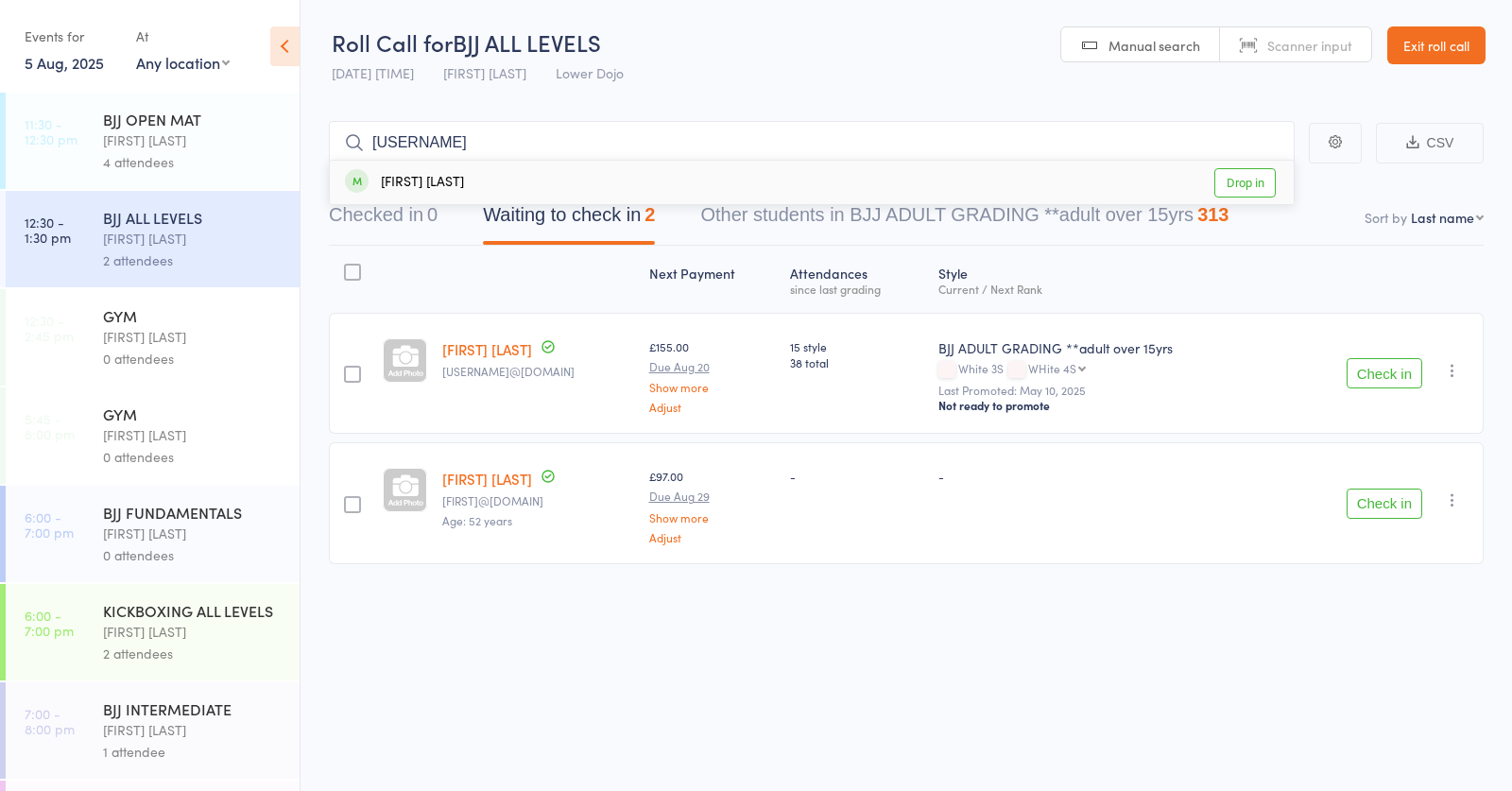 drag, startPoint x: 1252, startPoint y: 183, endPoint x: 1239, endPoint y: 185, distance: 13.152946 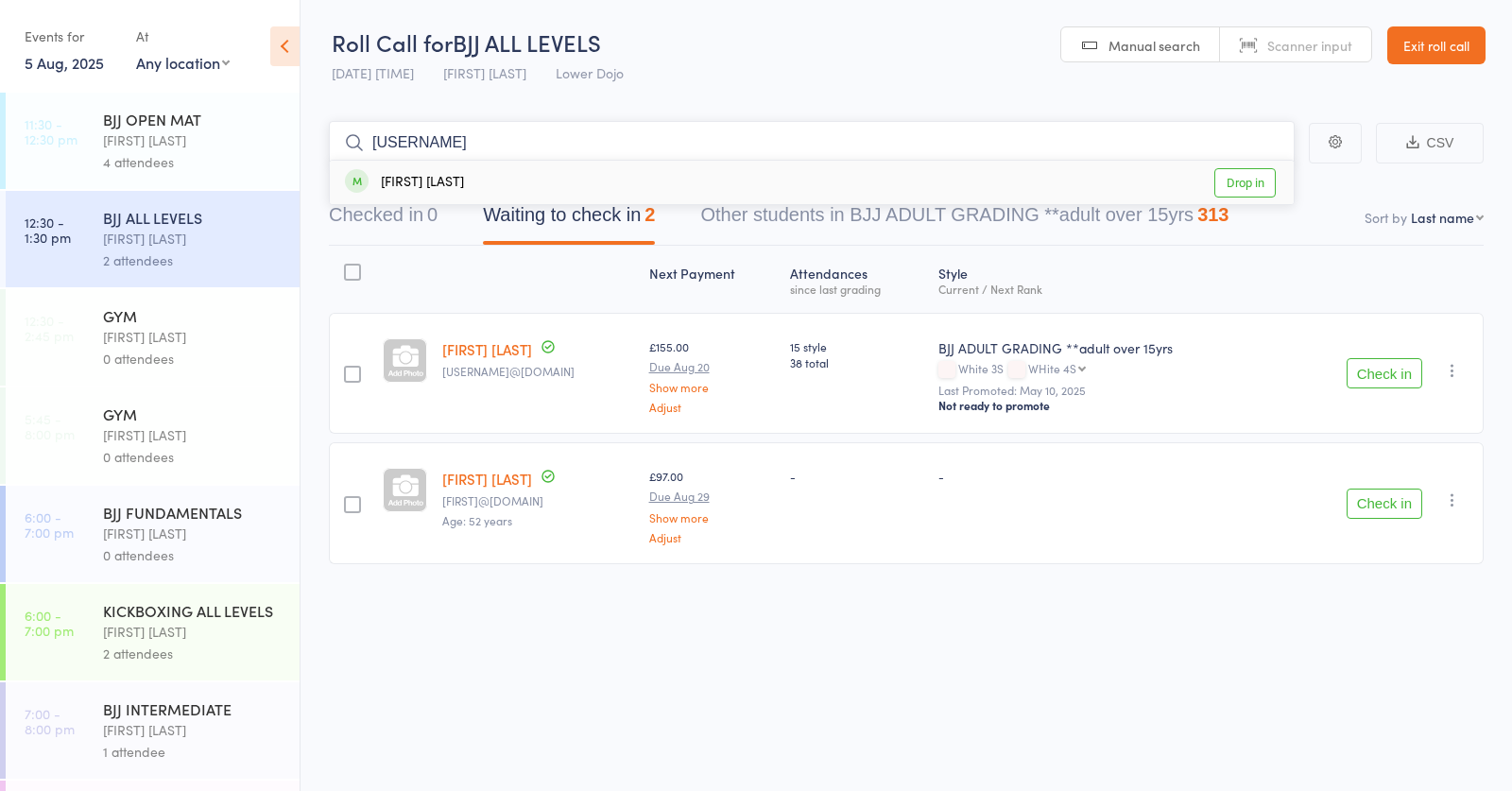 type 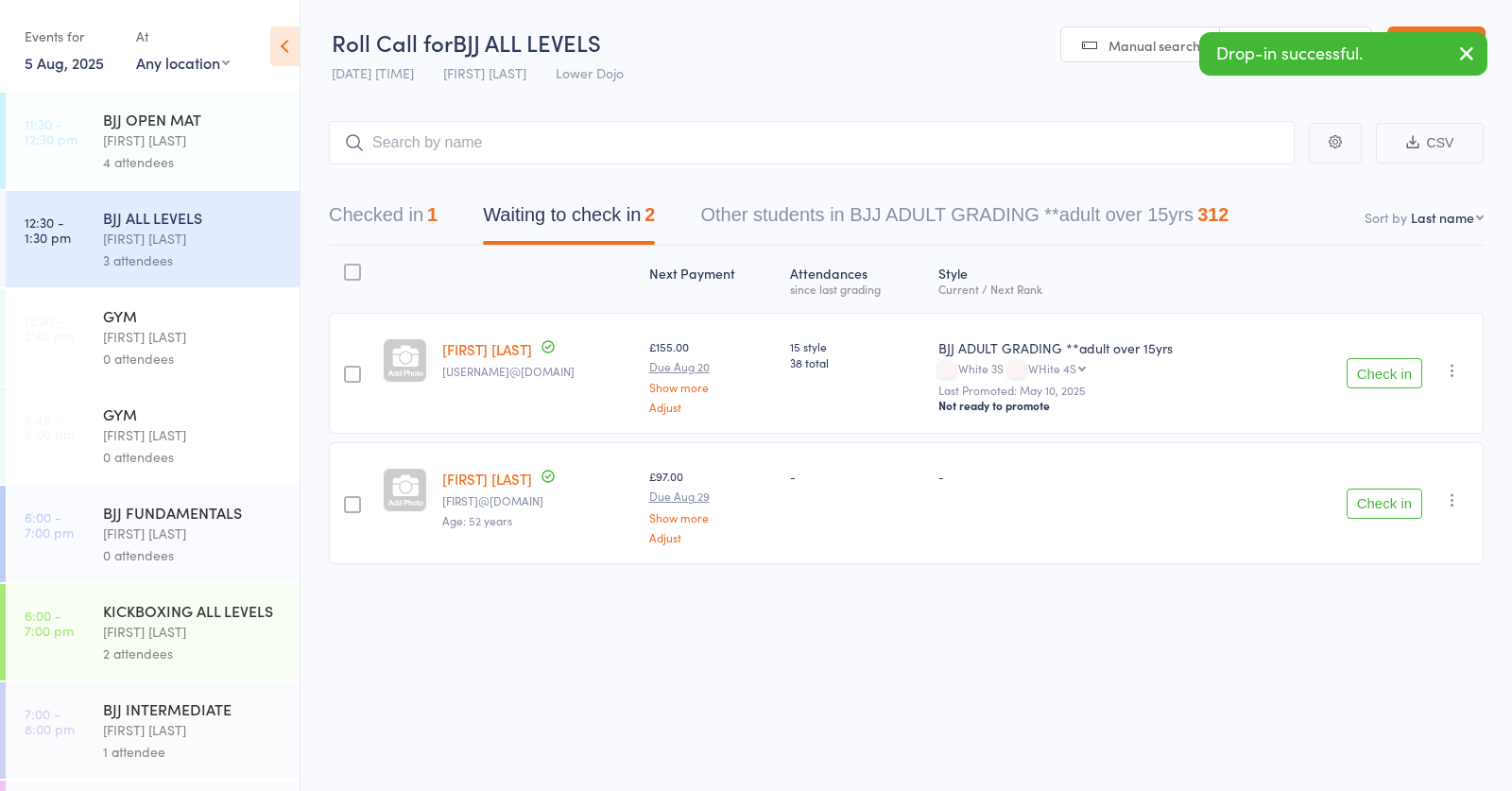 click on "Check in" at bounding box center [1384, 504] 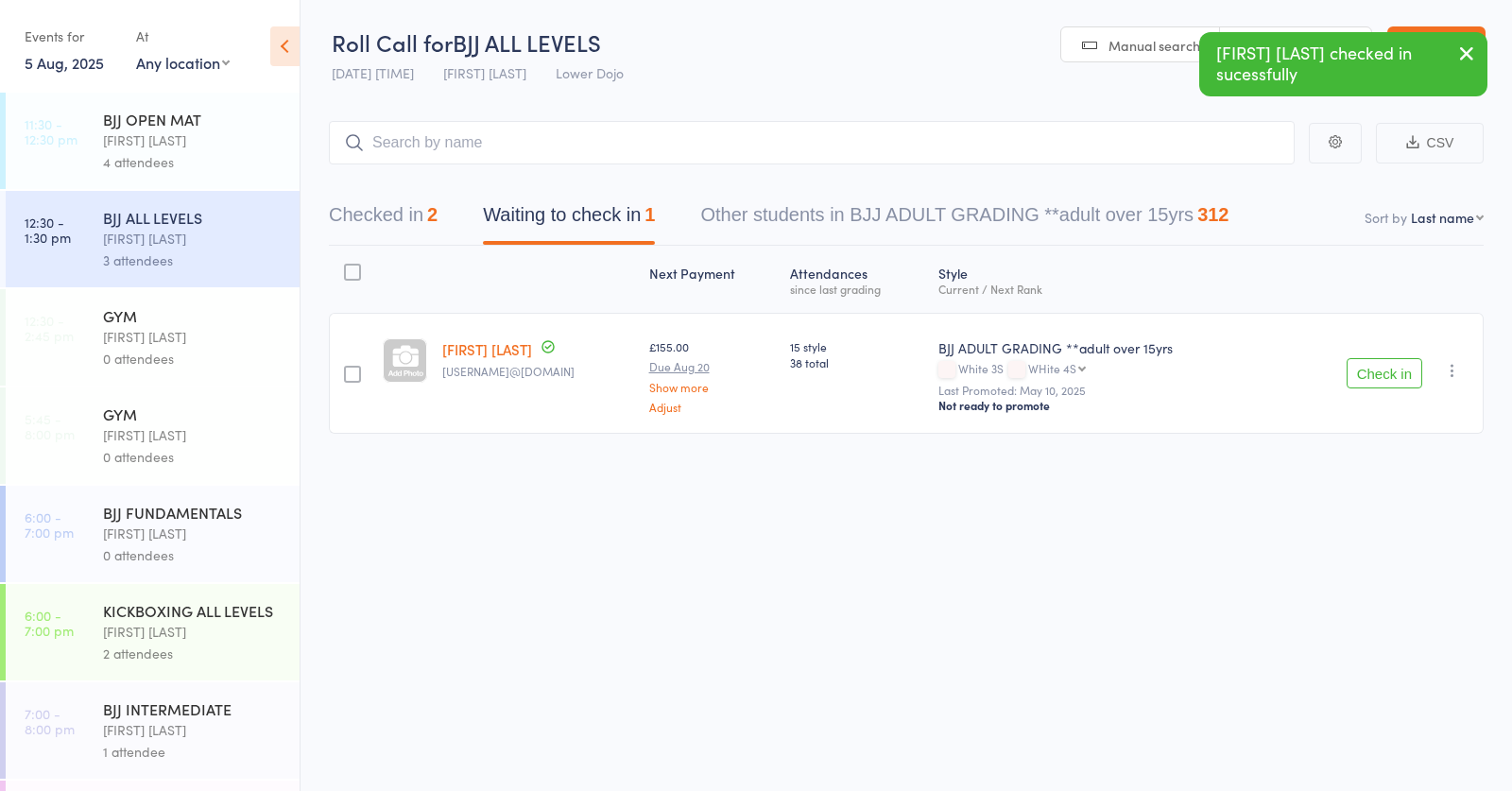 click on "[FIRST] [LAST]" at bounding box center (193, 140) 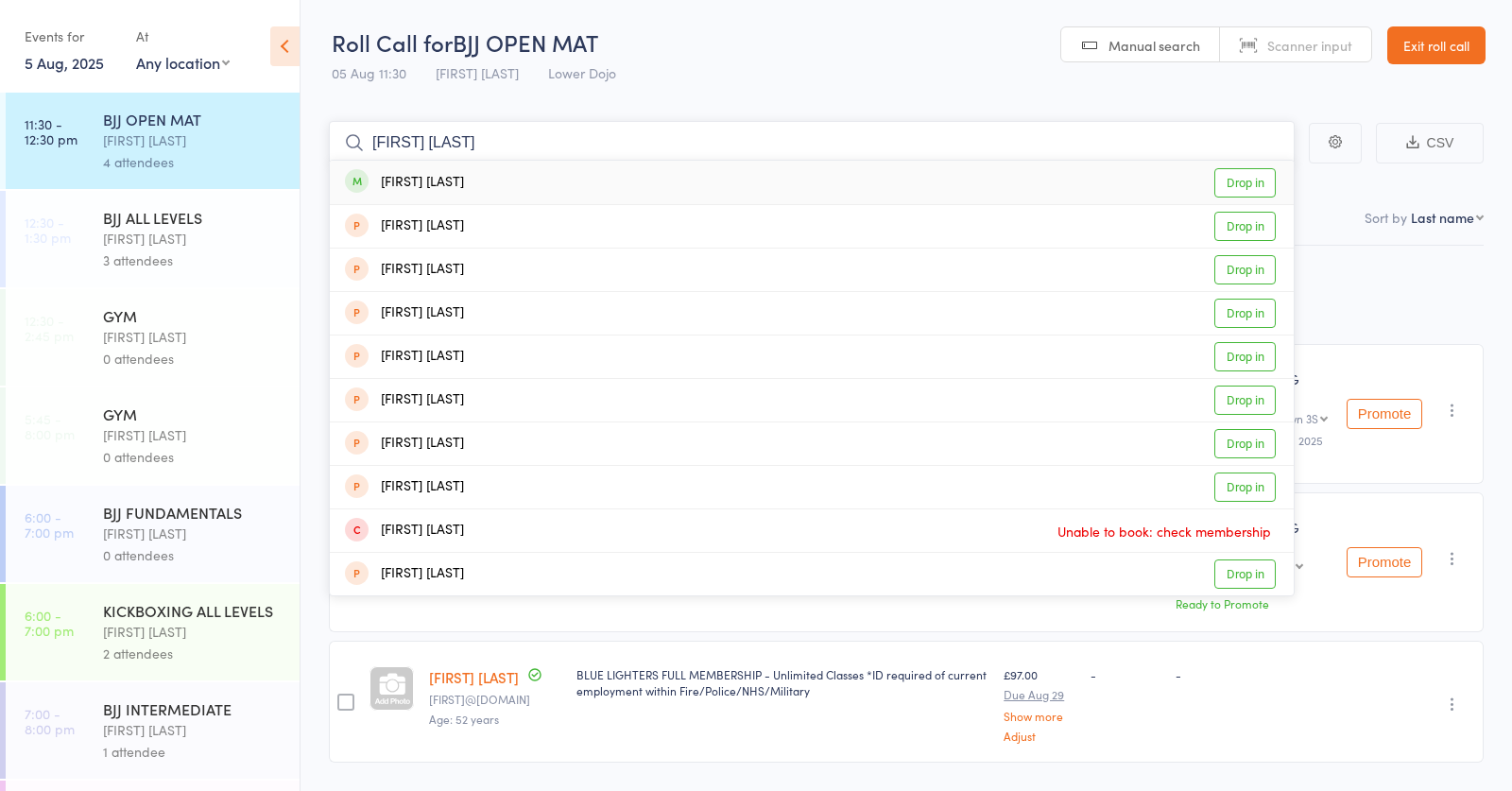 type on "alex smith" 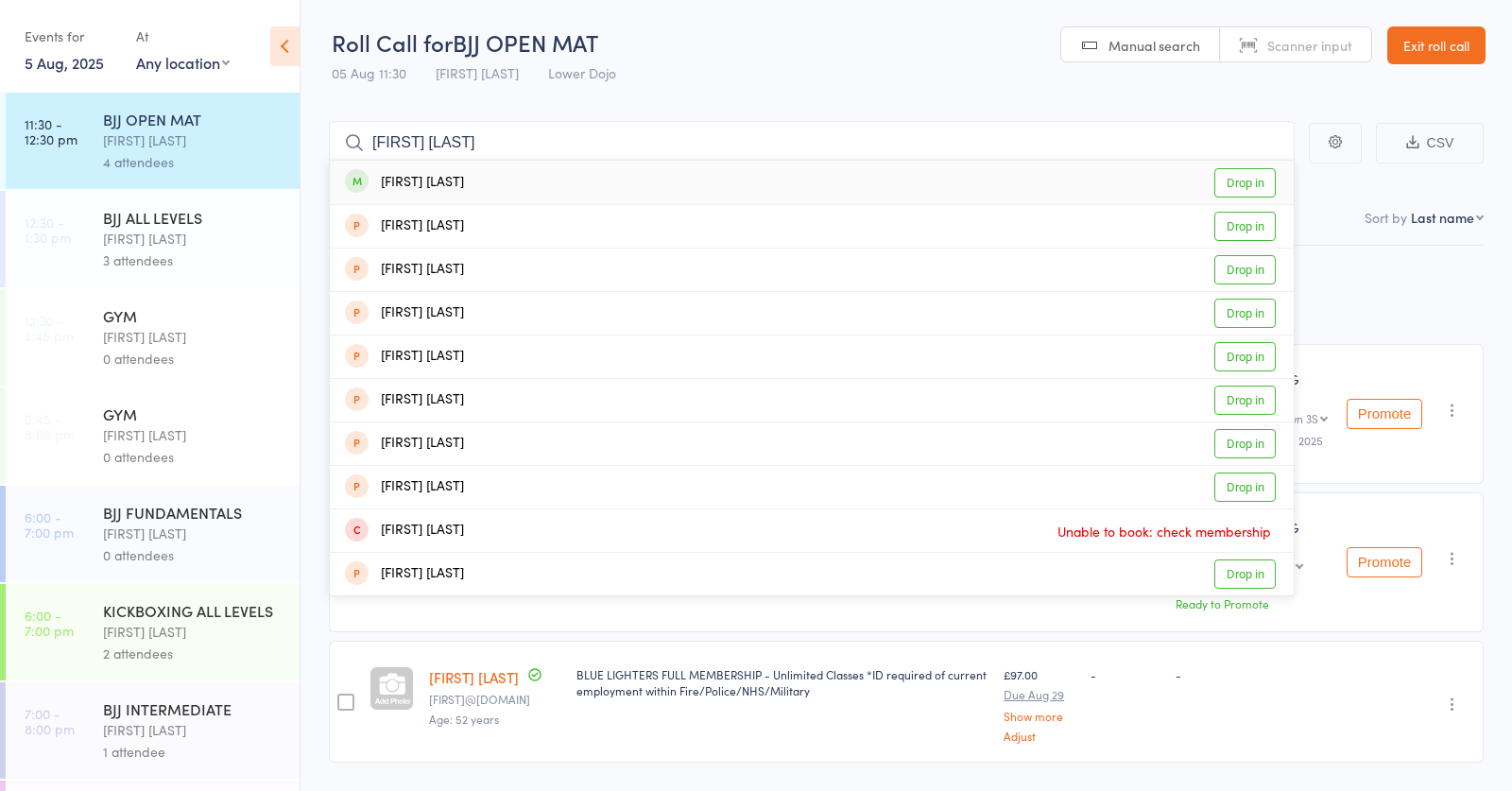 click on "Drop in" at bounding box center [1245, 182] 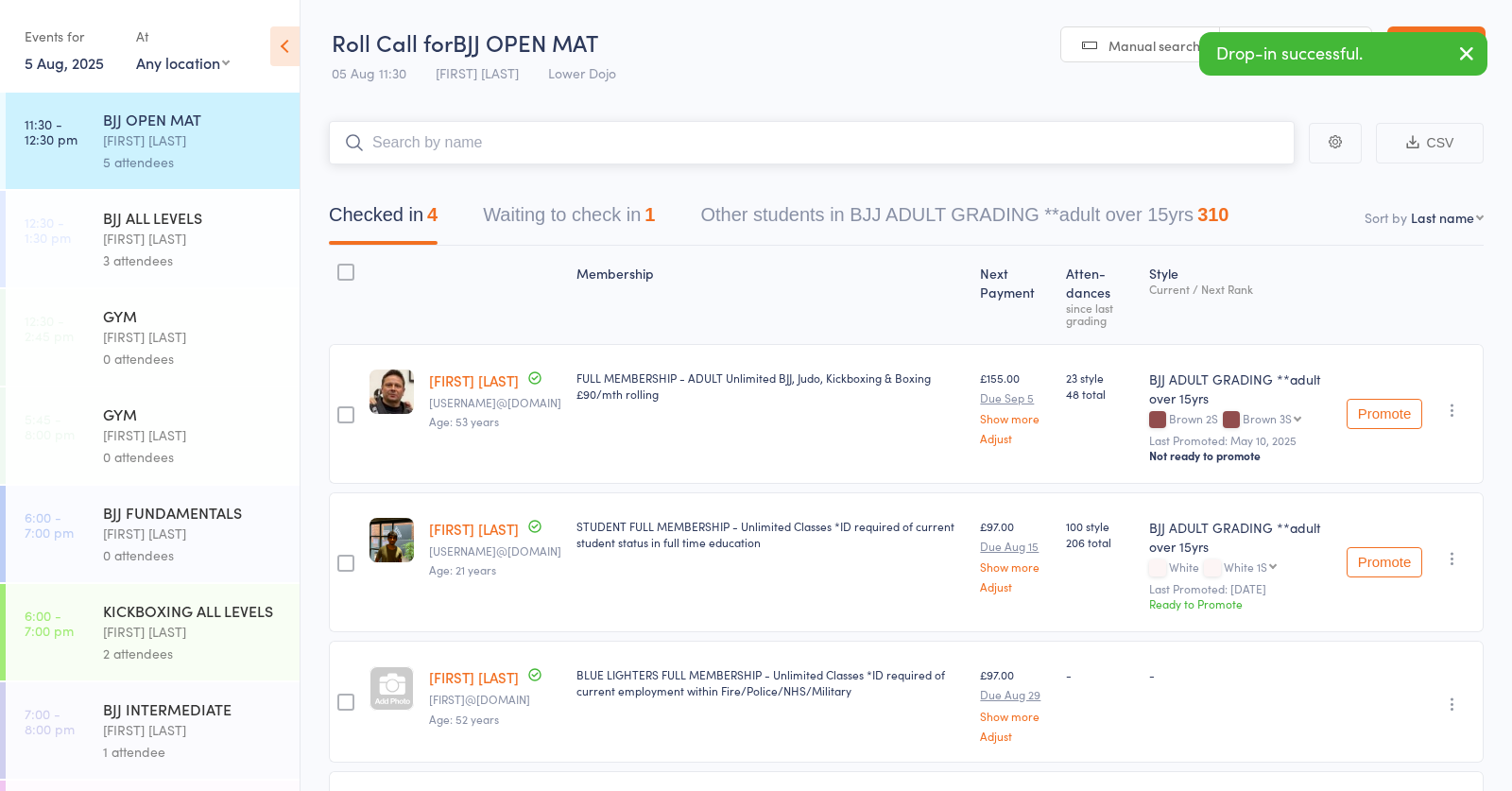 scroll, scrollTop: 0, scrollLeft: 0, axis: both 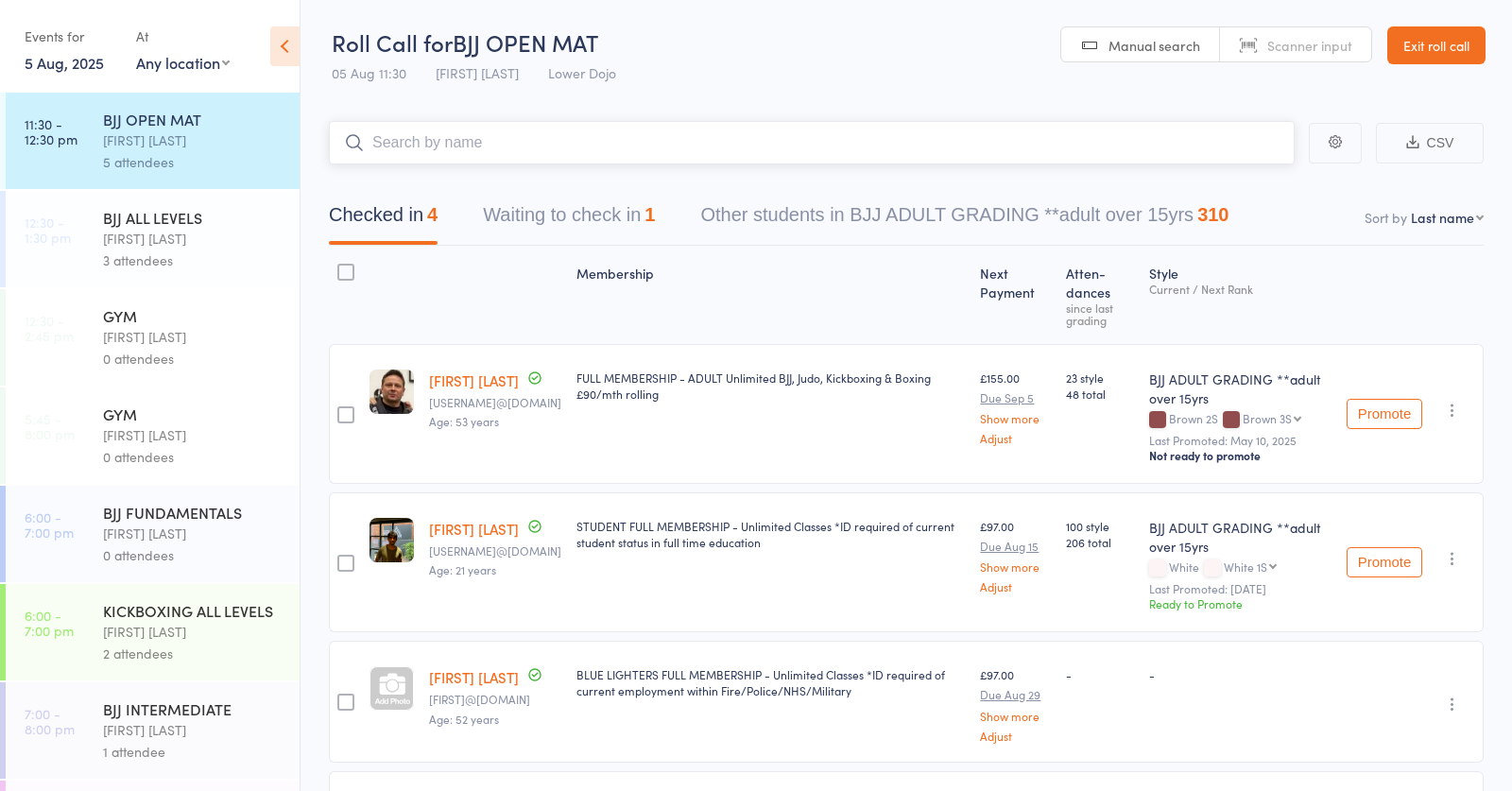 click on "Waiting to check in  1" at bounding box center [569, 219] 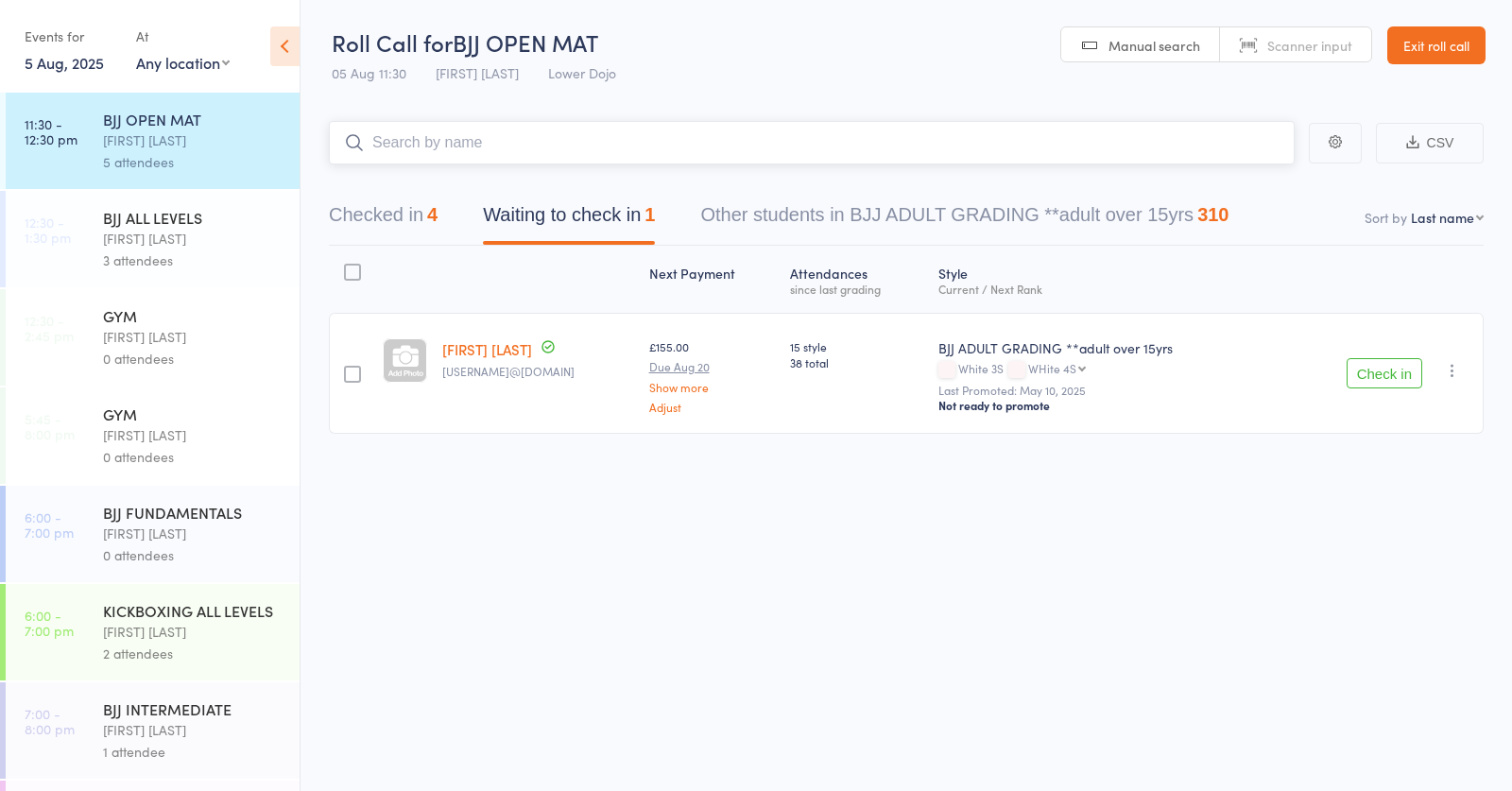 scroll, scrollTop: -23, scrollLeft: 2, axis: both 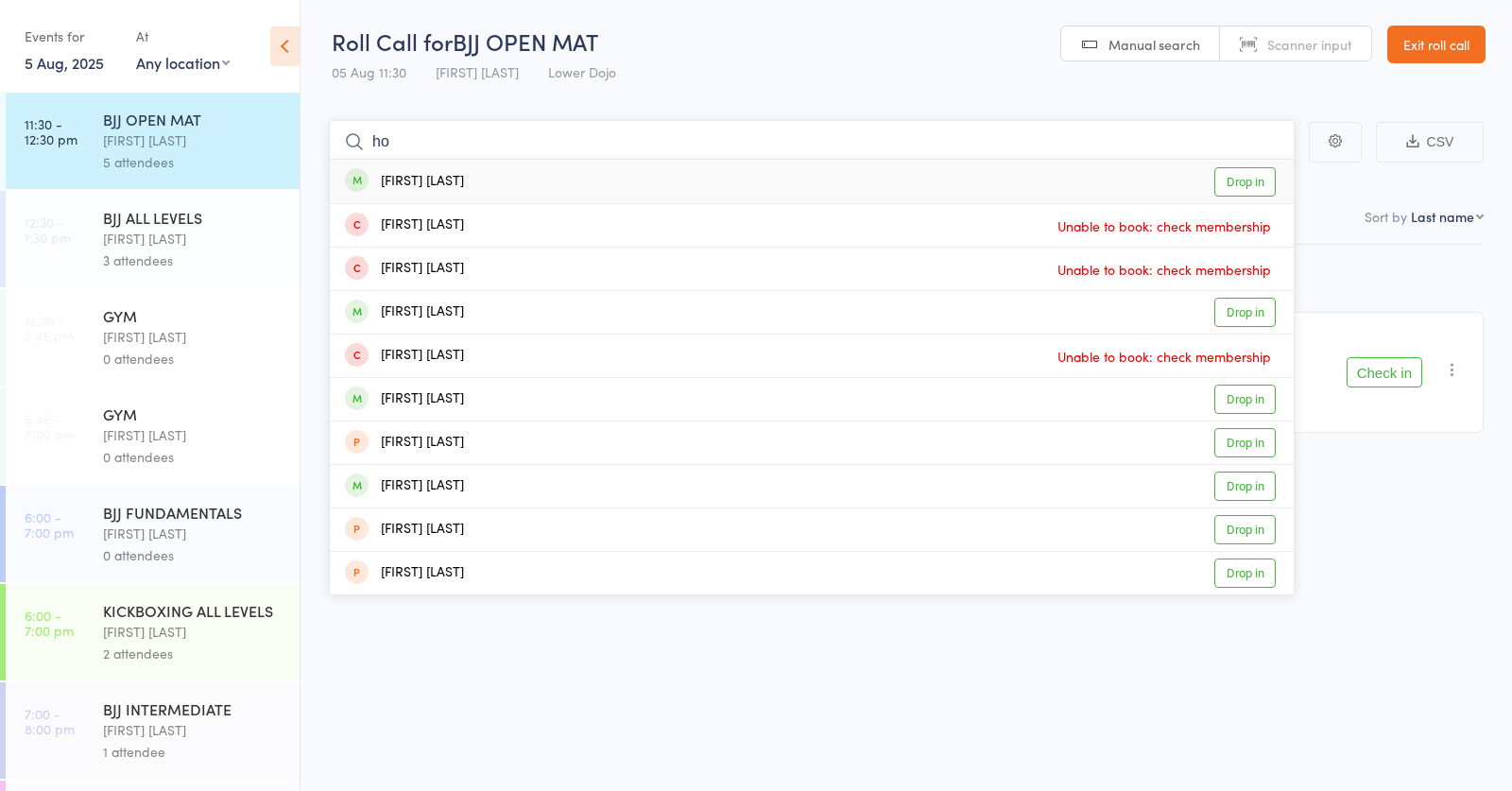 type on "h" 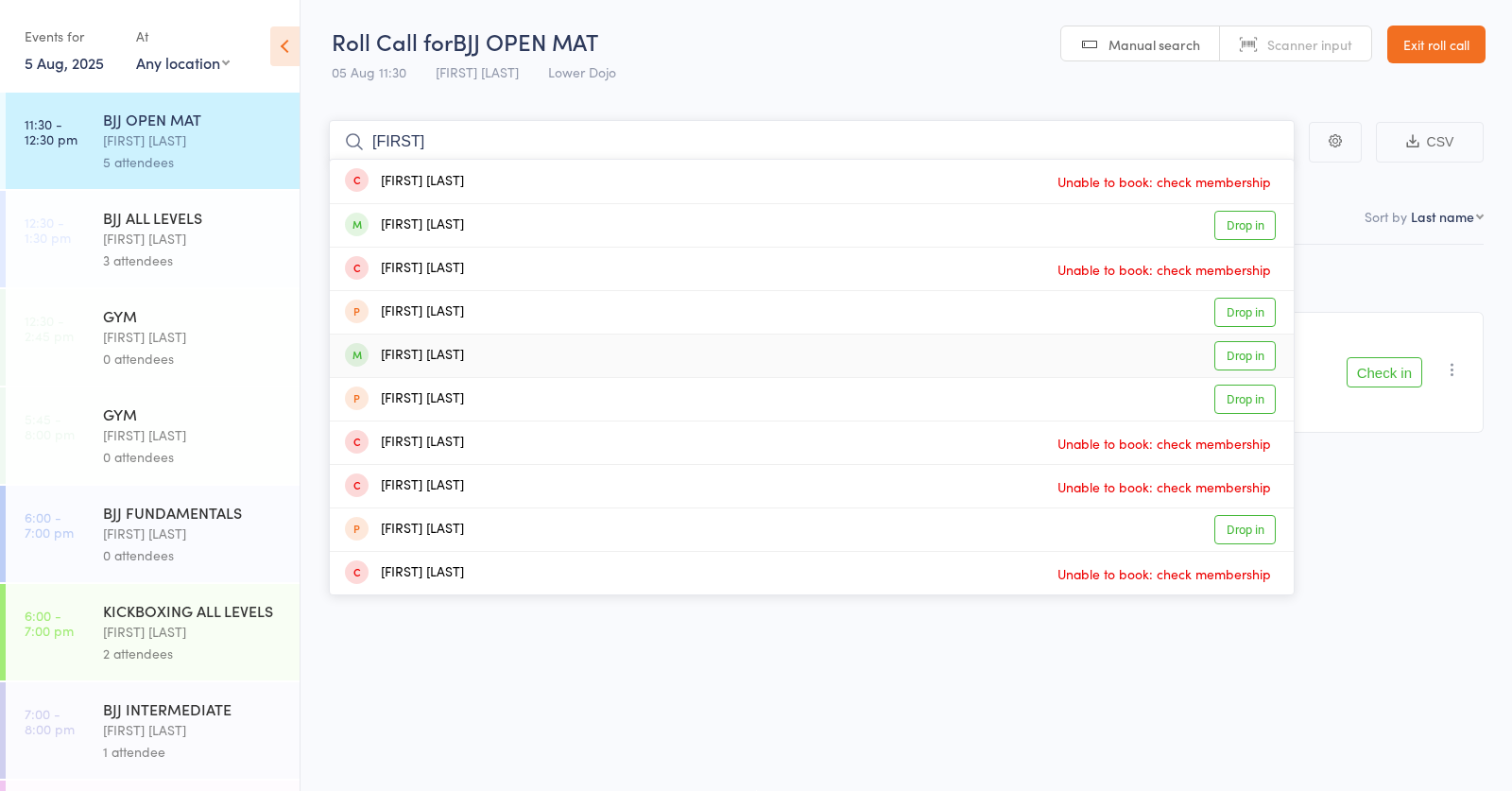 type on "howard" 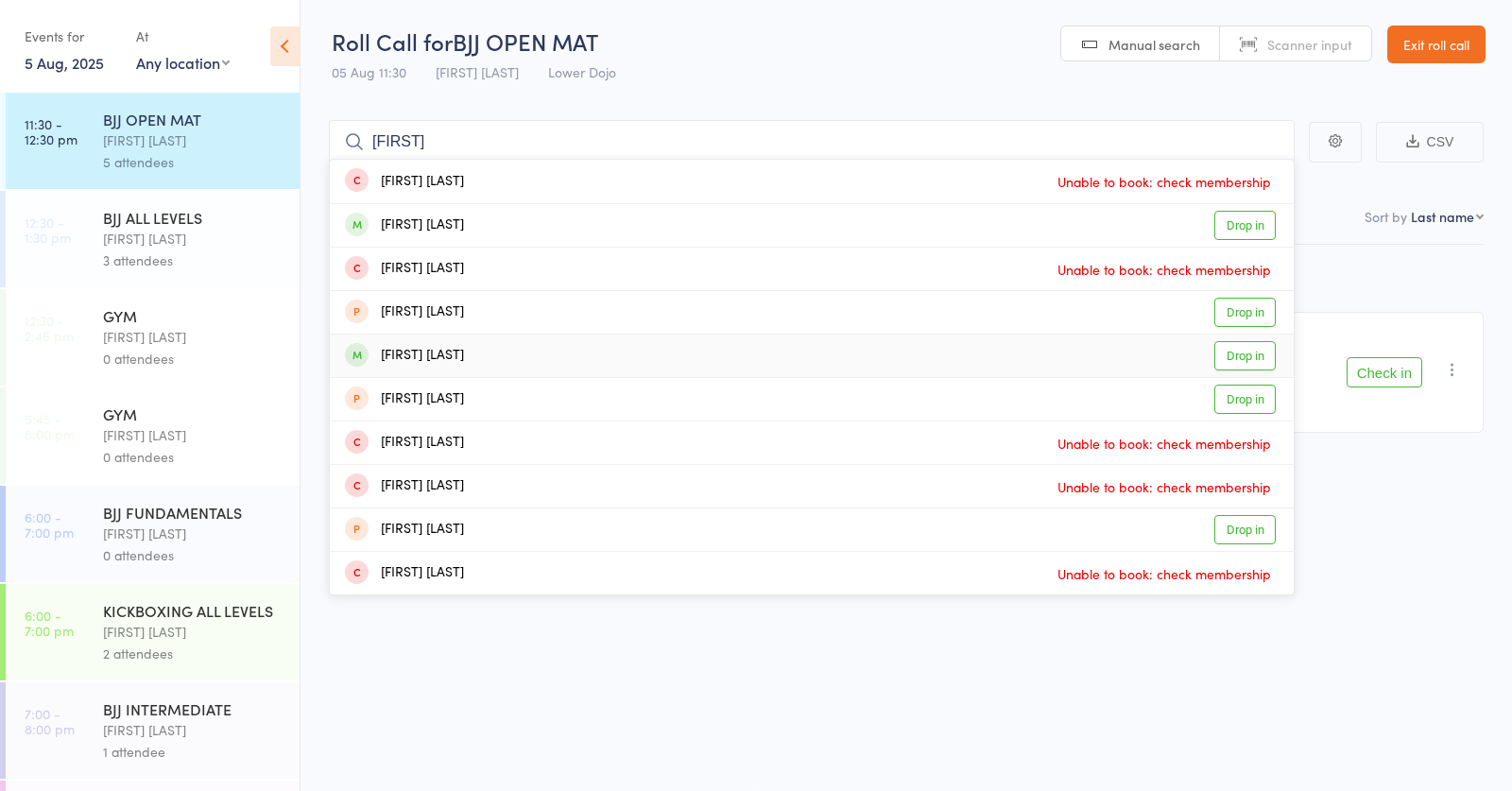 click on "Drop in" at bounding box center (1245, 355) 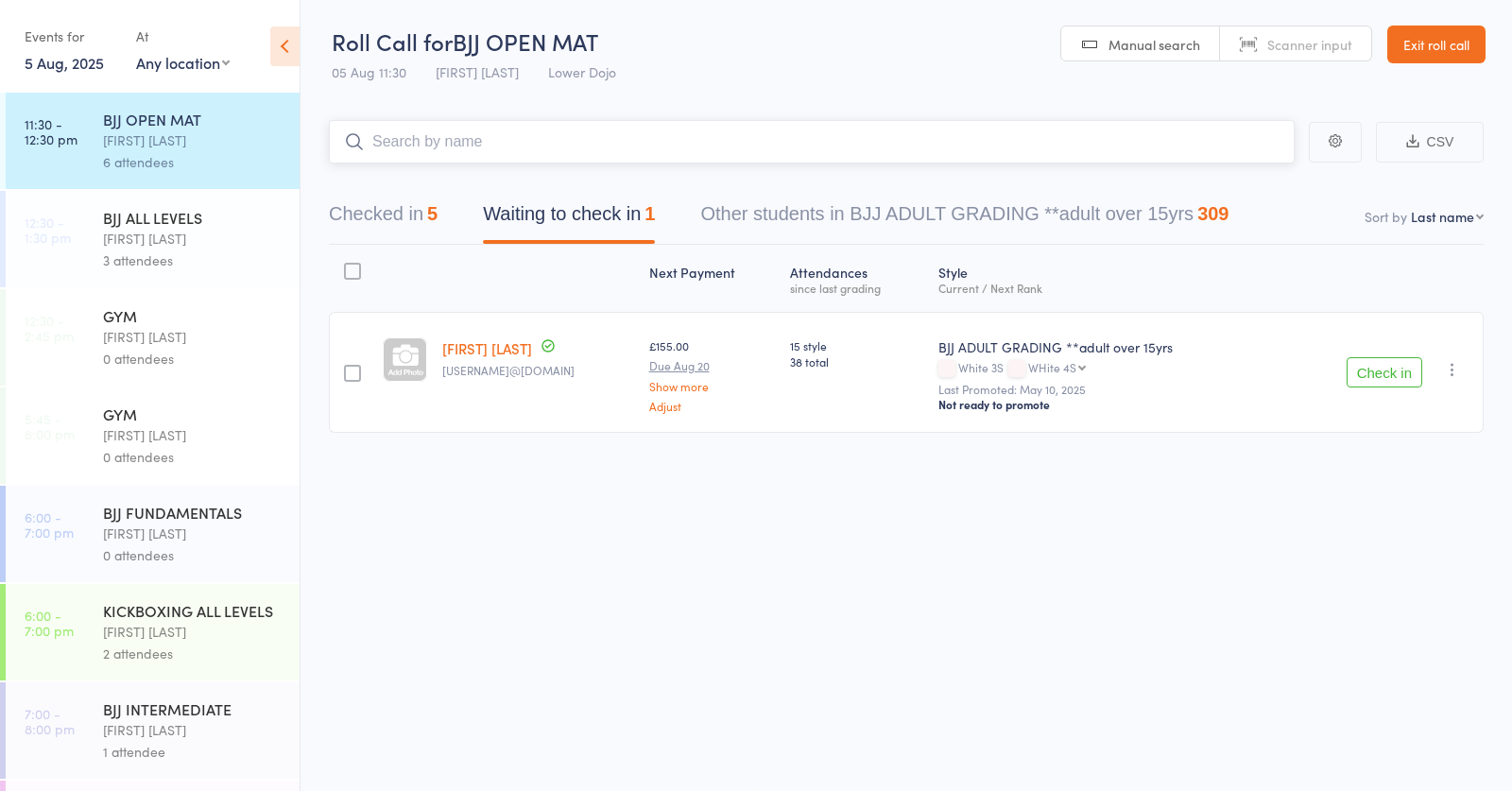 click on "Checked in  5" at bounding box center [383, 218] 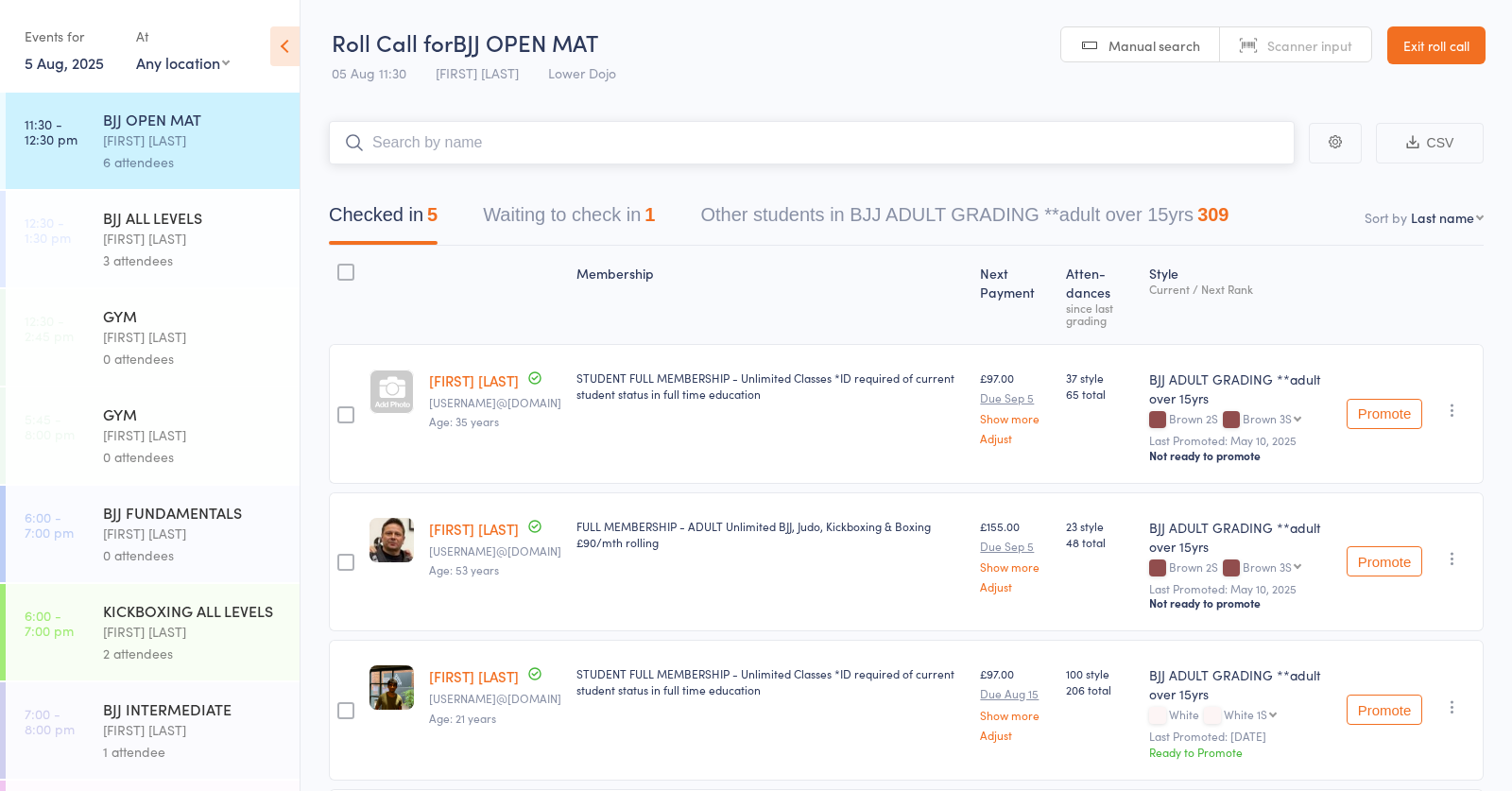 scroll, scrollTop: 0, scrollLeft: 0, axis: both 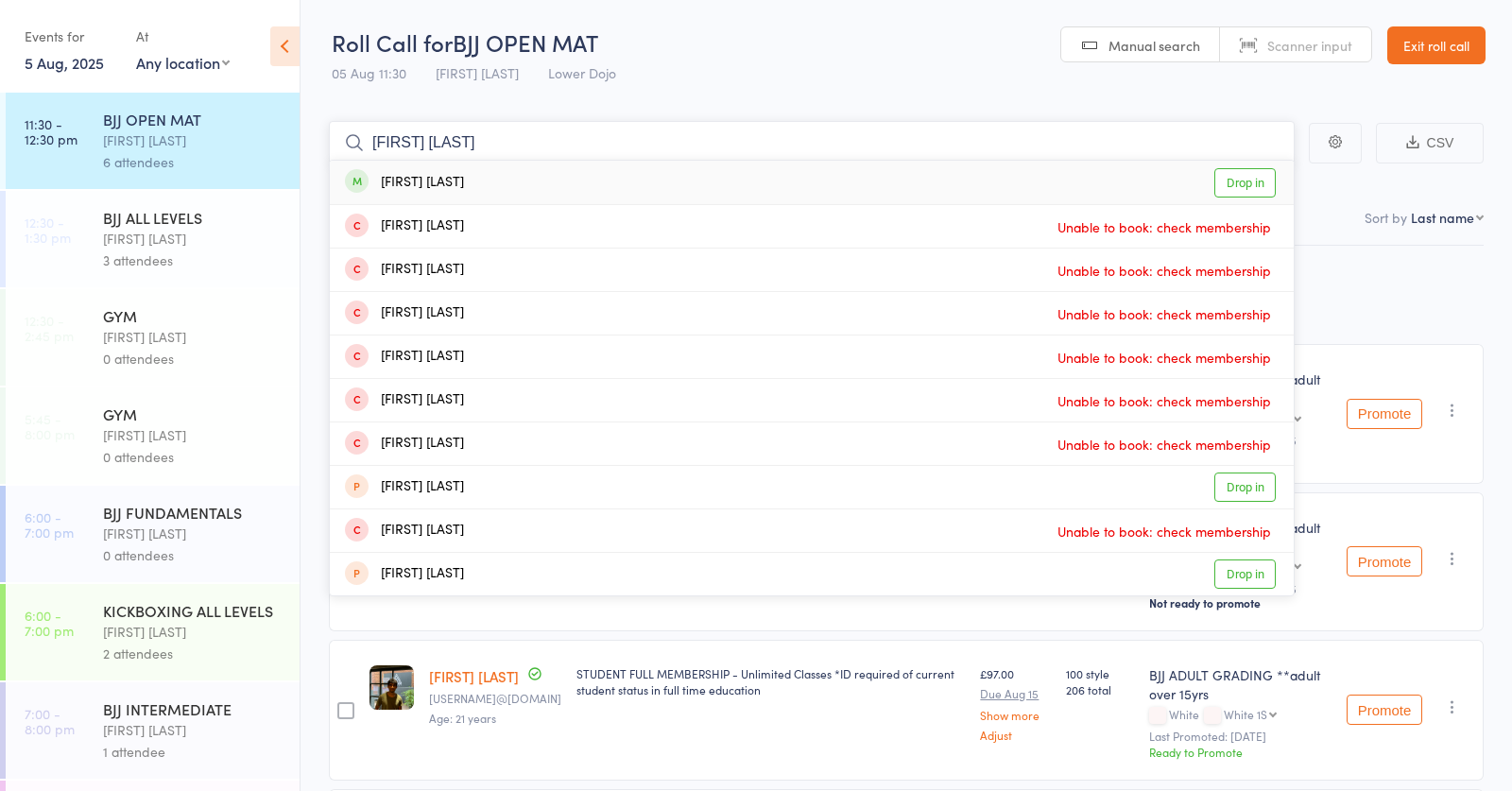 type on "simon snook" 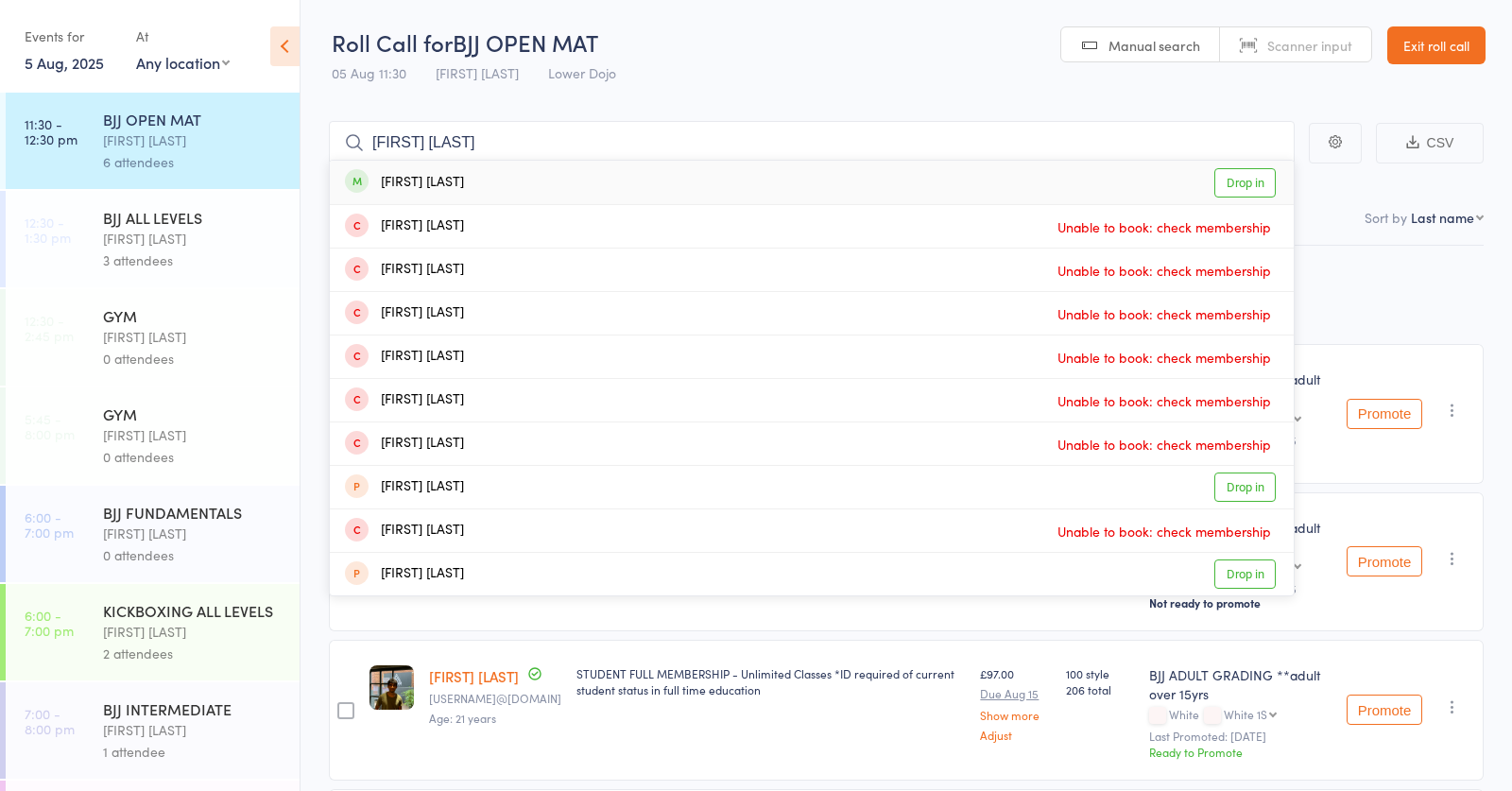 drag, startPoint x: 599, startPoint y: 208, endPoint x: 1230, endPoint y: 178, distance: 631.71275 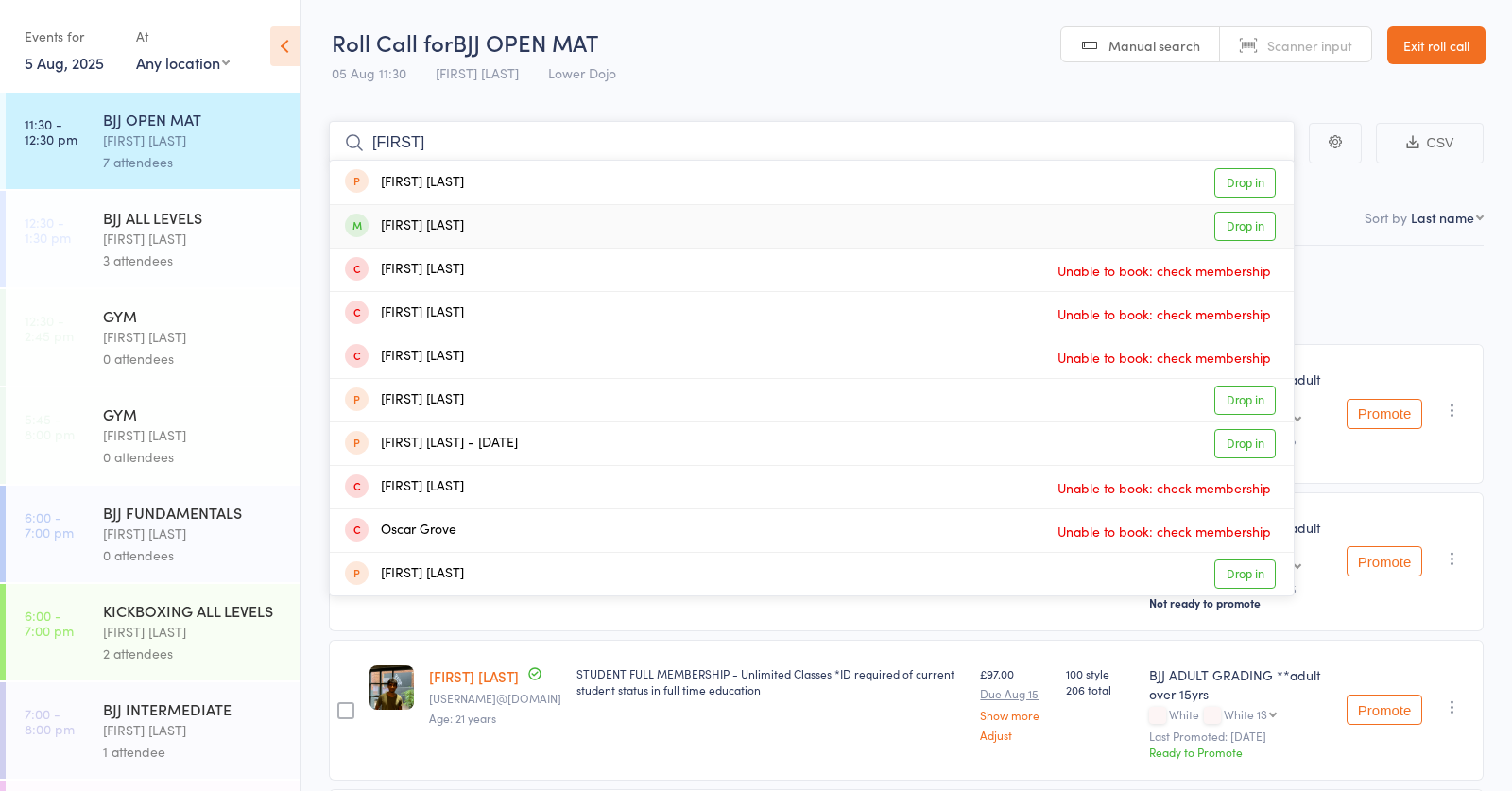 type on "oskar" 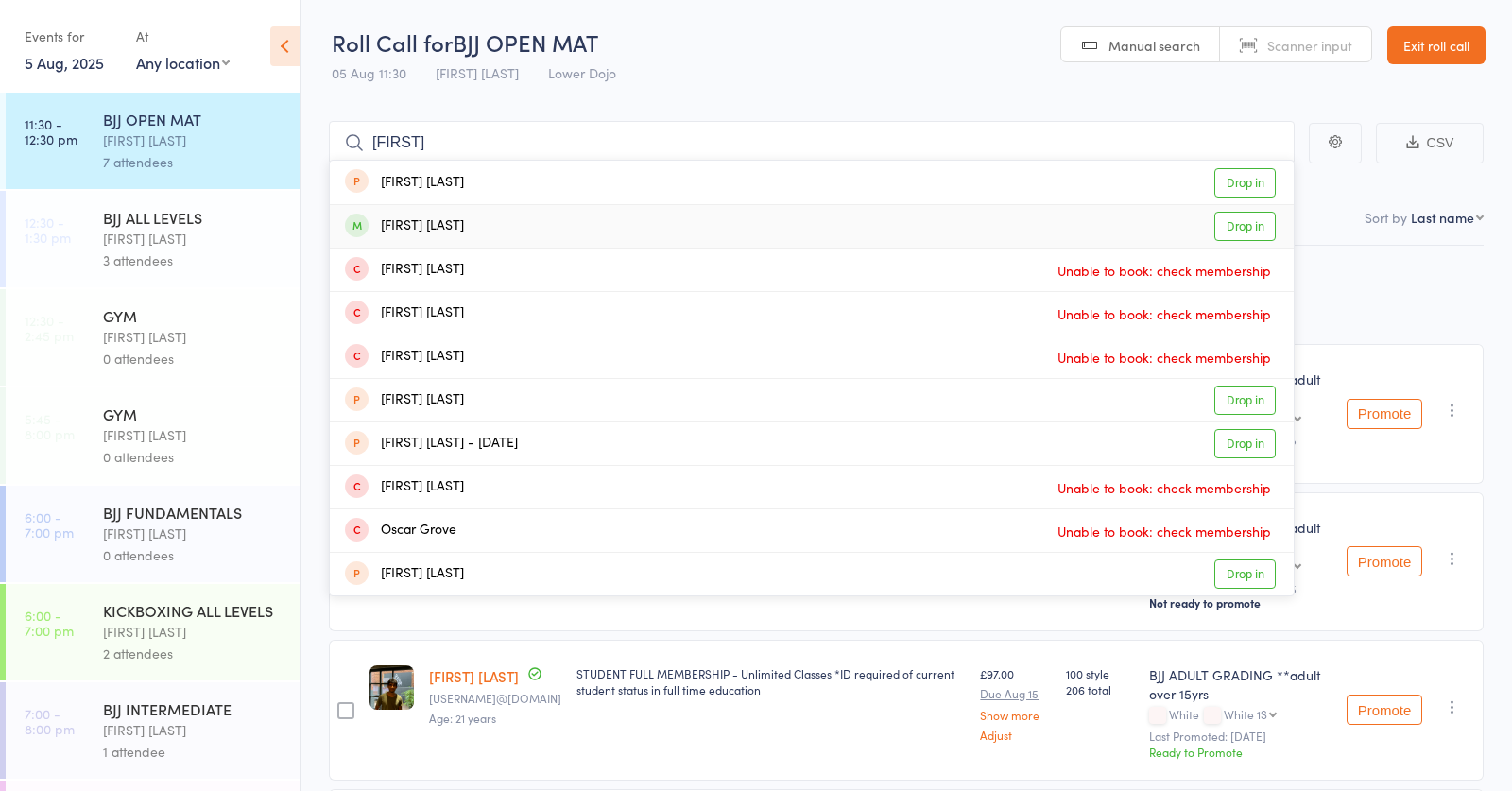 click on "Drop in" at bounding box center (1245, 226) 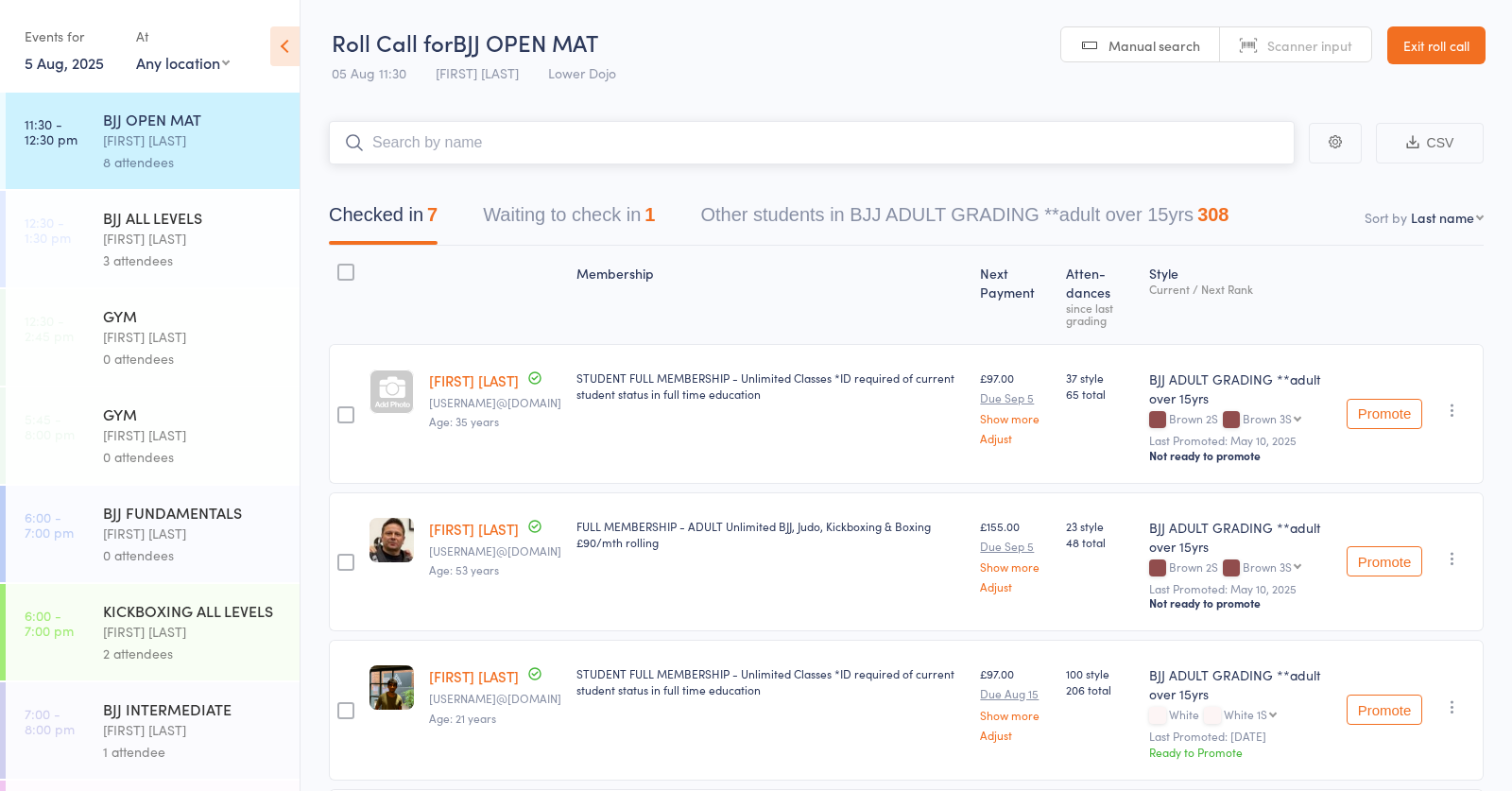 scroll, scrollTop: 0, scrollLeft: 0, axis: both 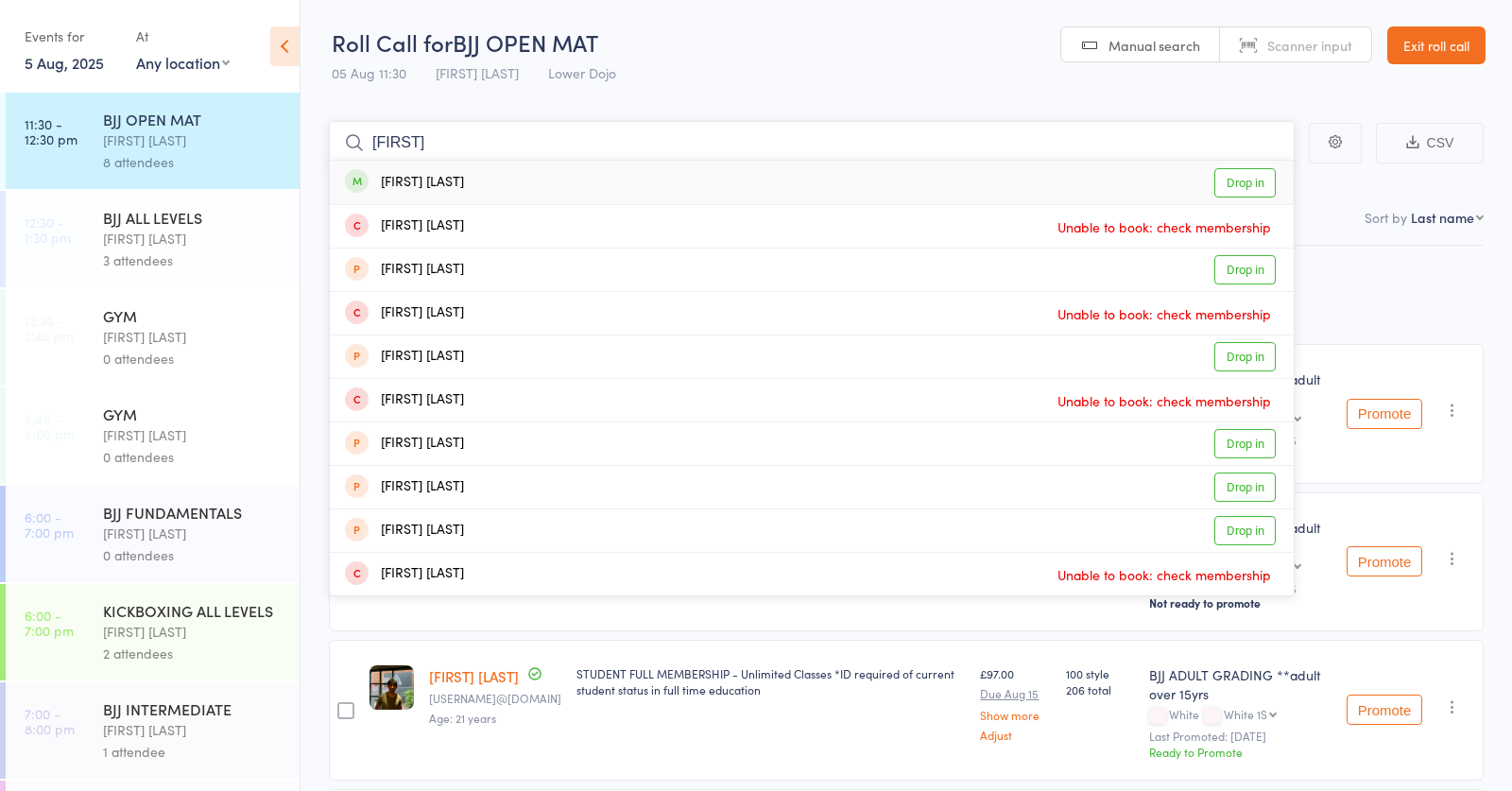 type on "robbie" 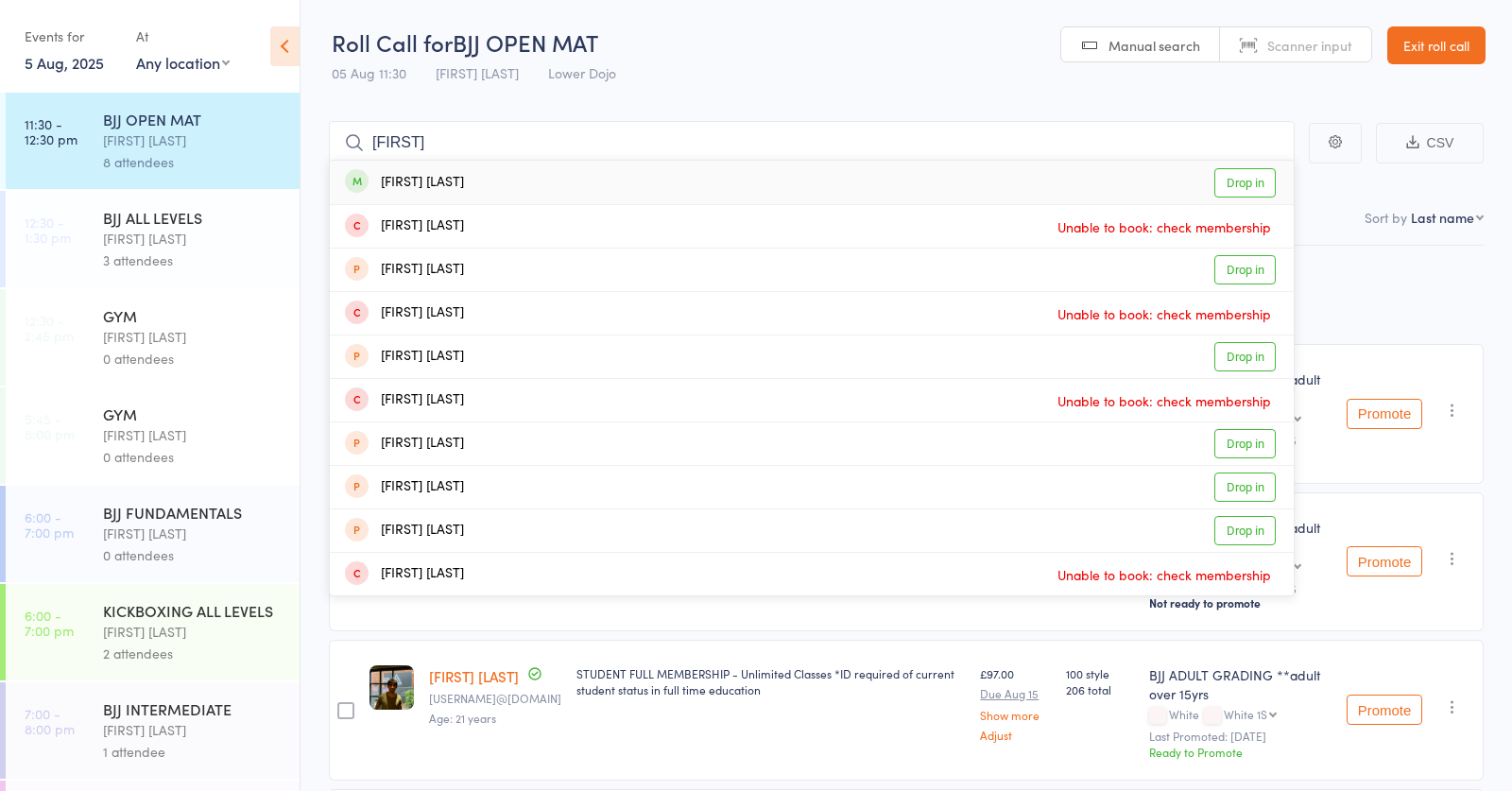 click on "Robbie Armstrong Drop in" at bounding box center (812, 182) 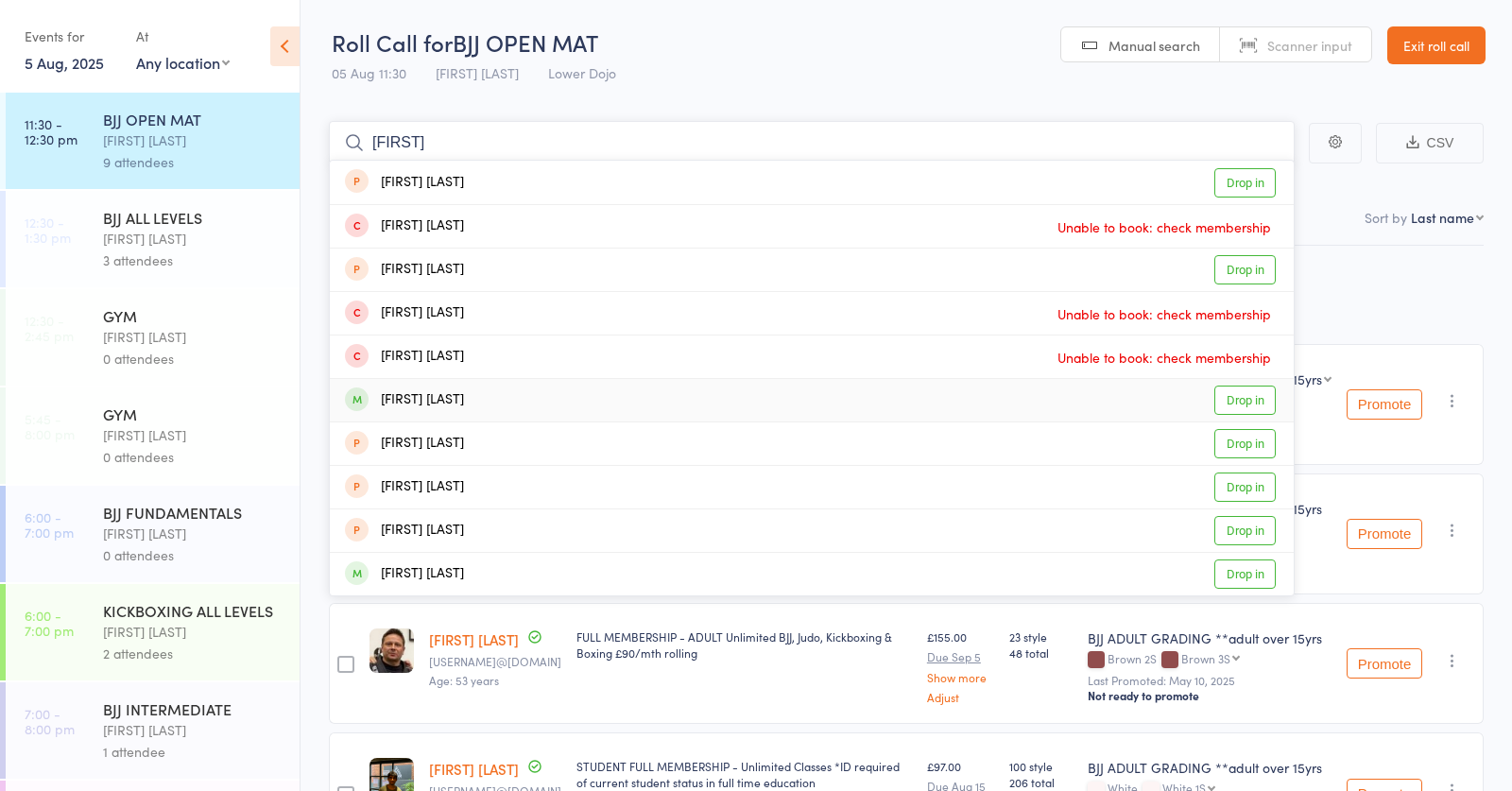 type on "liamfit" 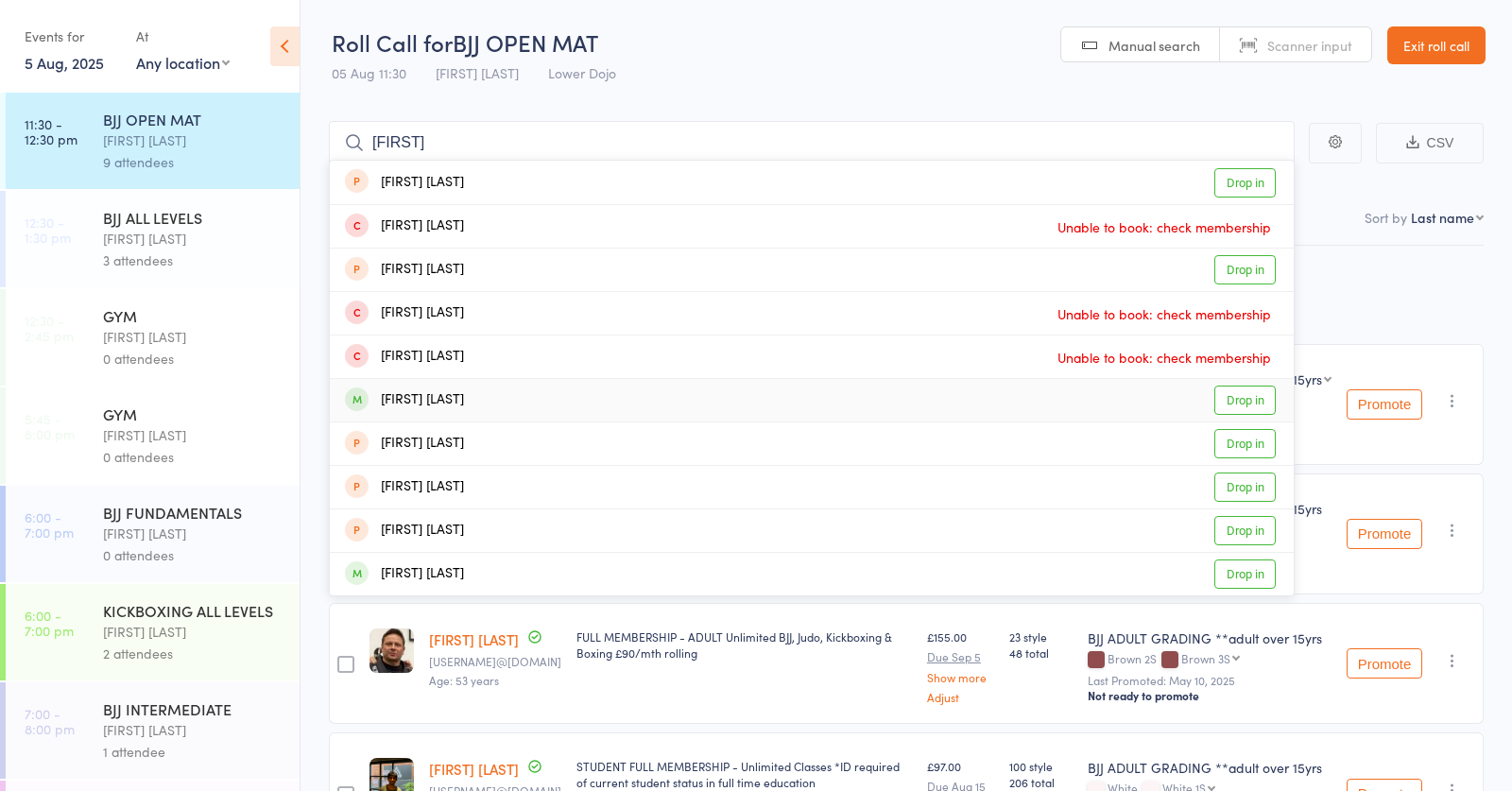 click on "Drop in" at bounding box center [1245, 400] 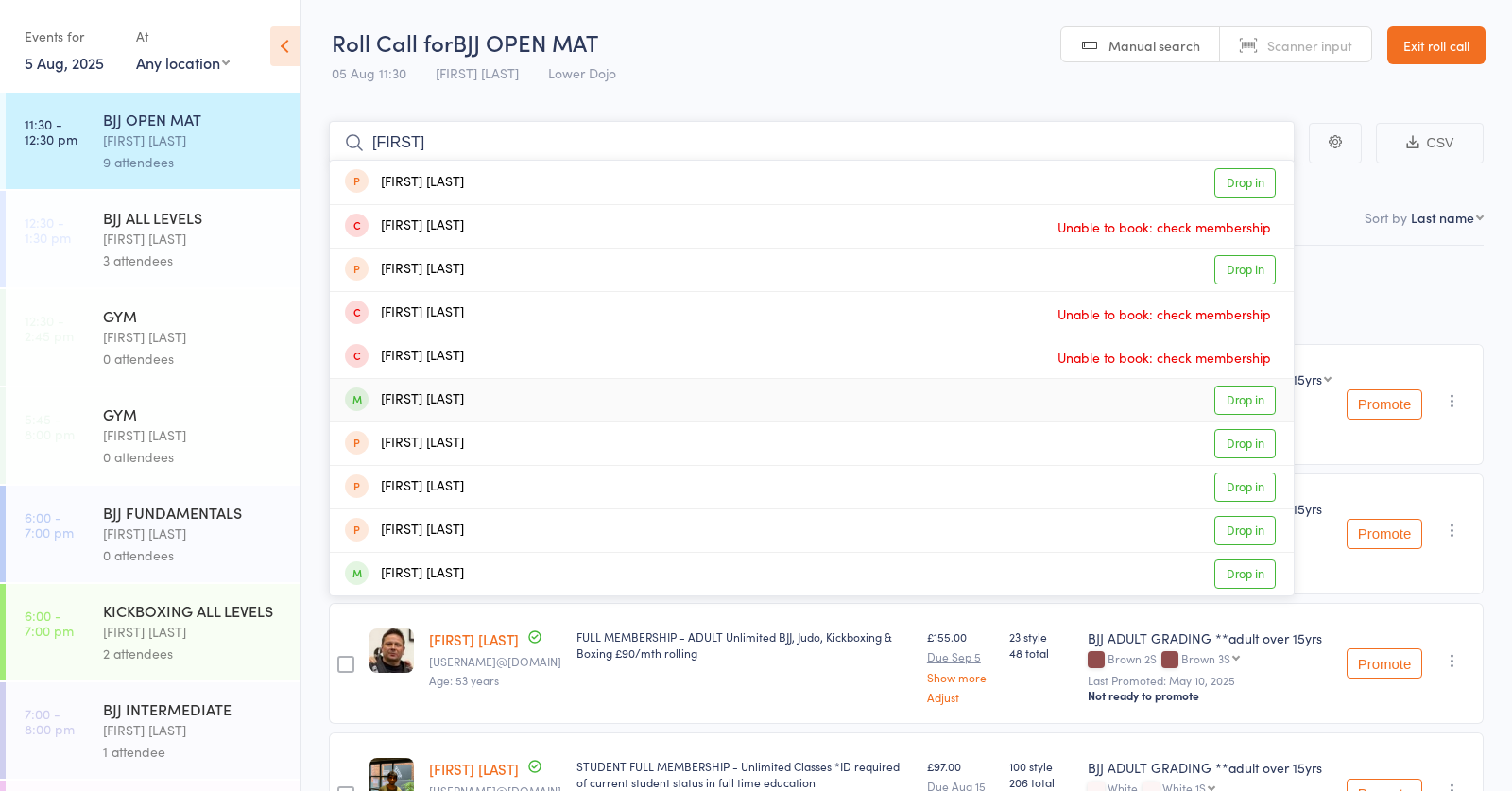 type 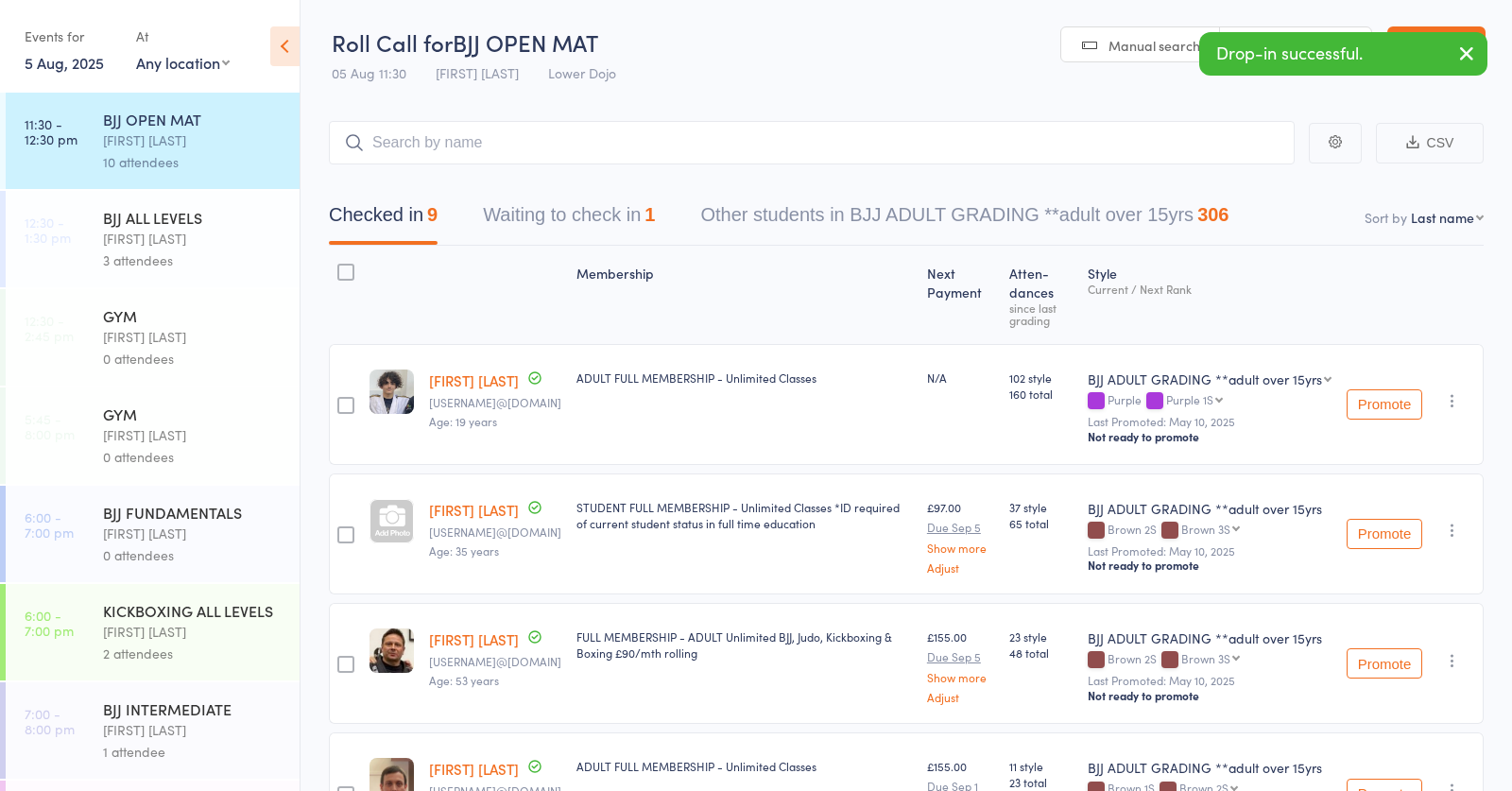 click on "BJJ ALL LEVELS" at bounding box center (193, 217) 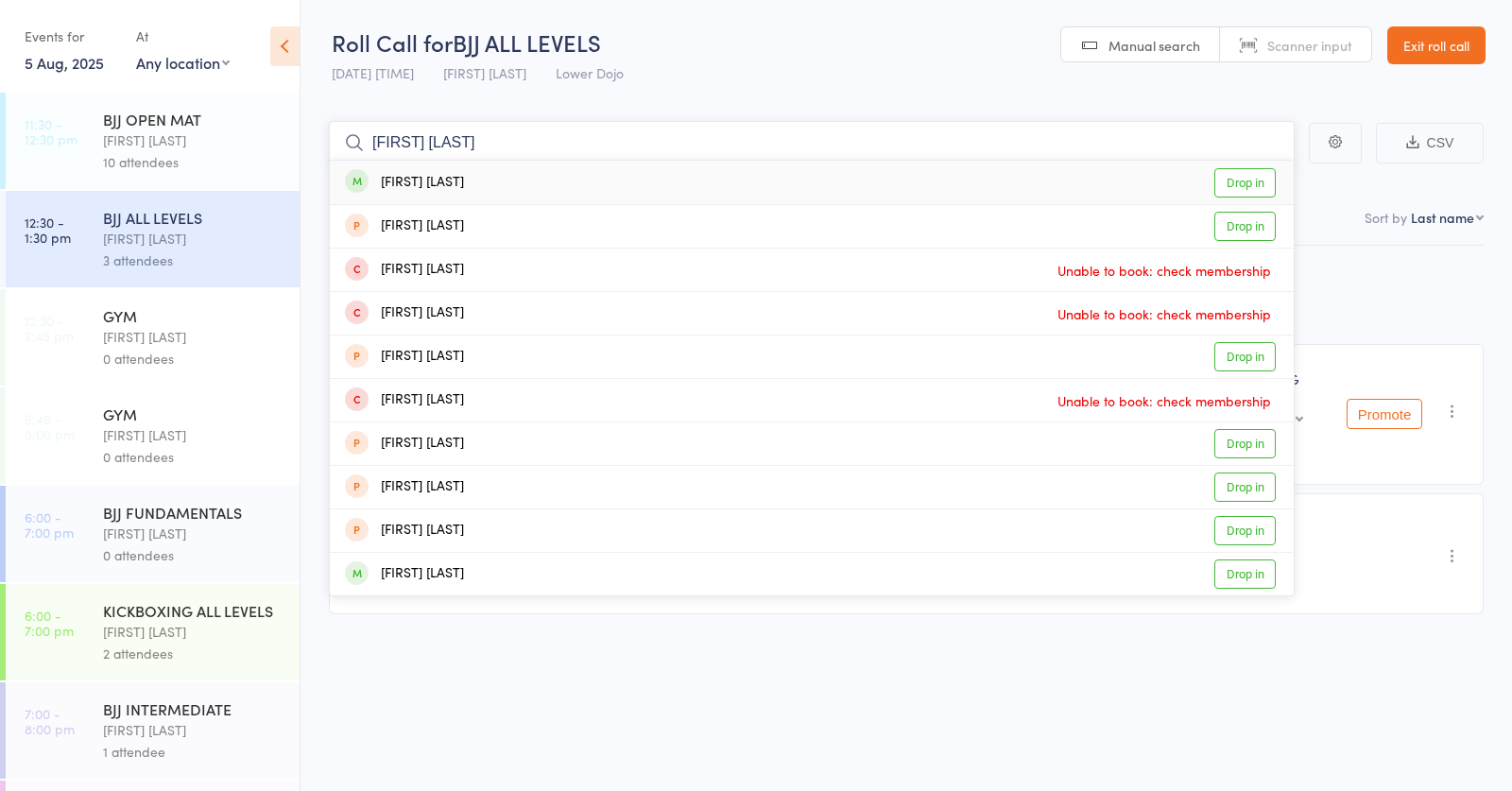 type on "liam fitz" 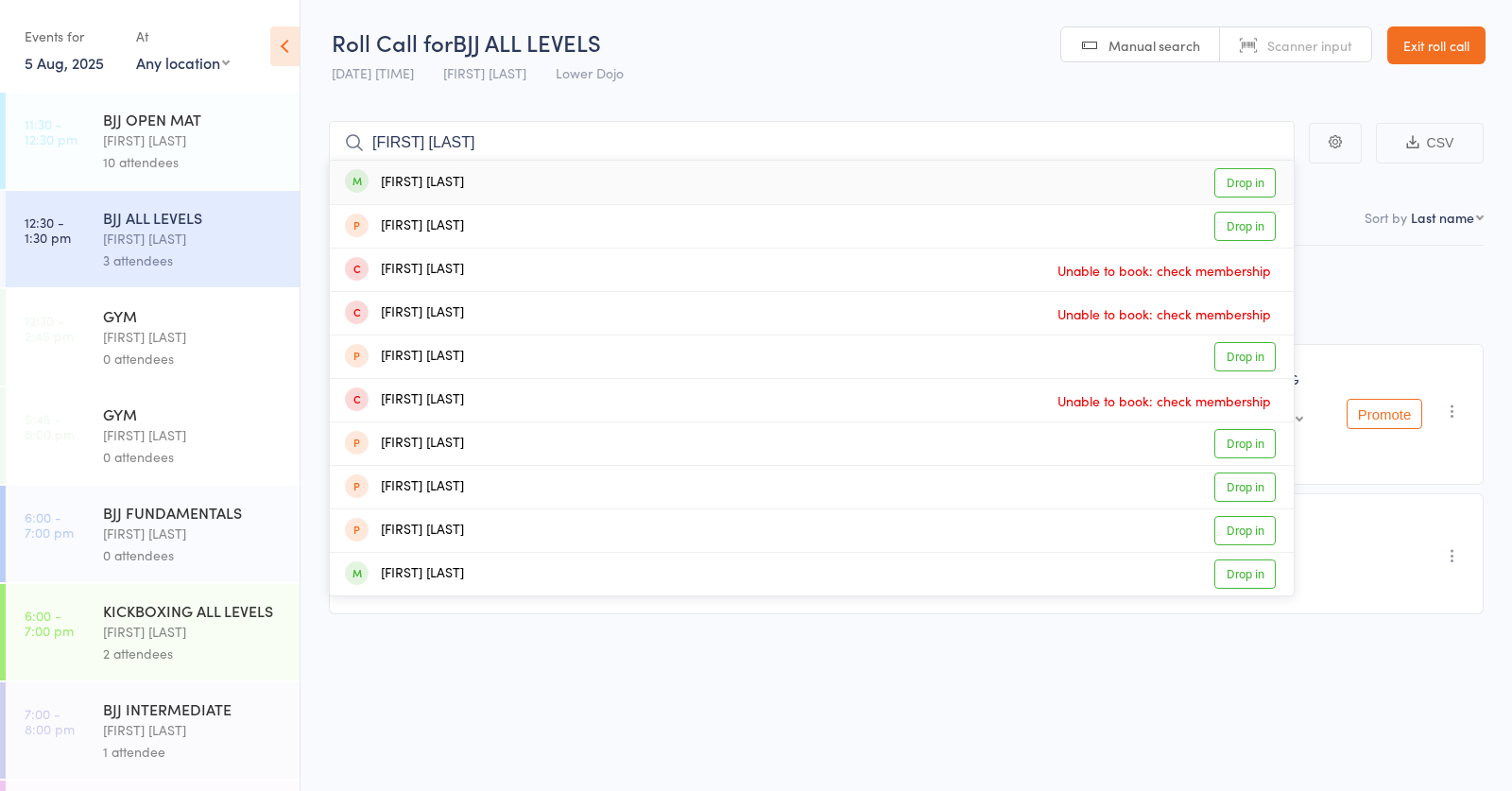 click on "Drop in" at bounding box center [1245, 182] 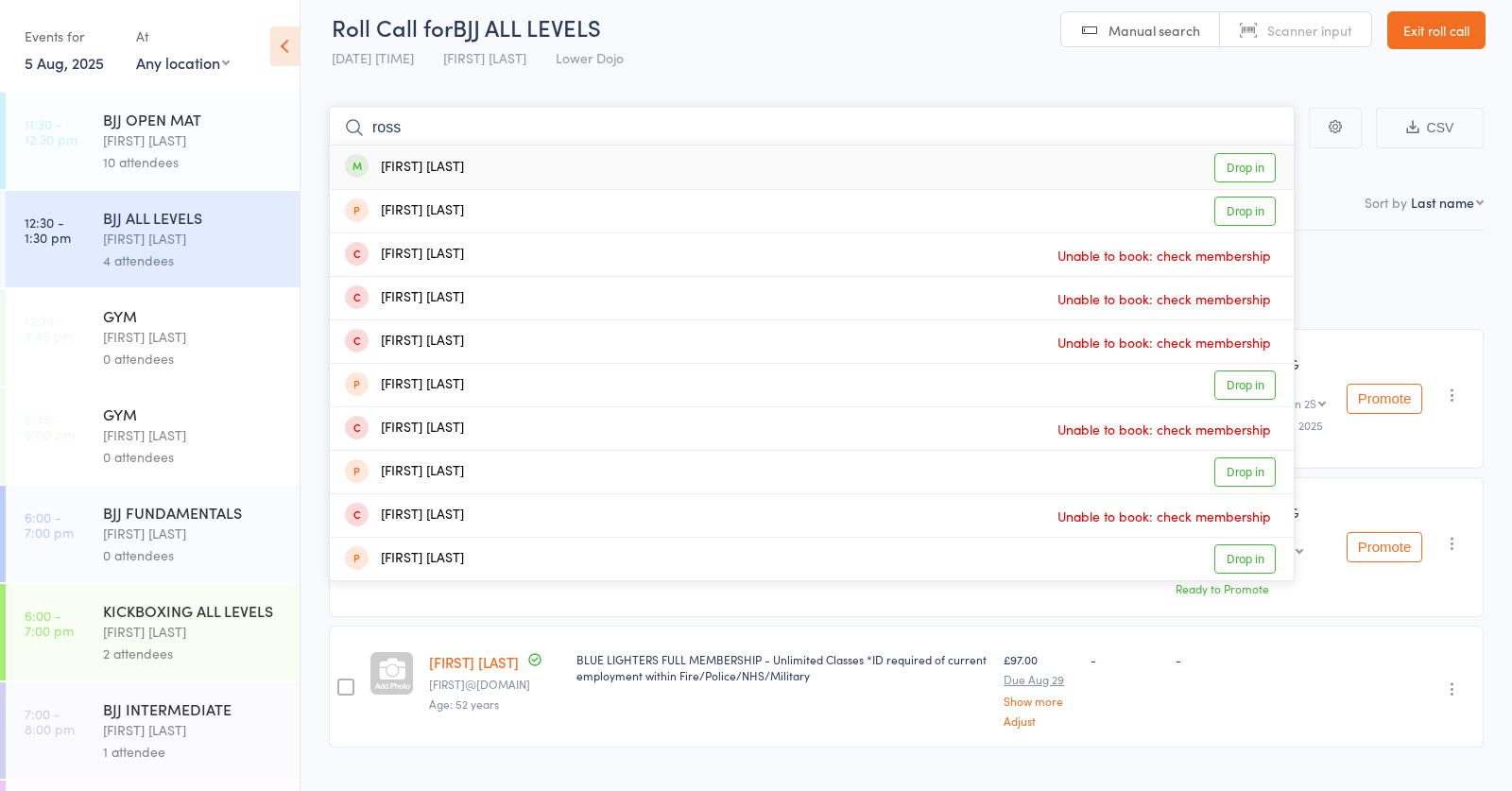 type on "ross" 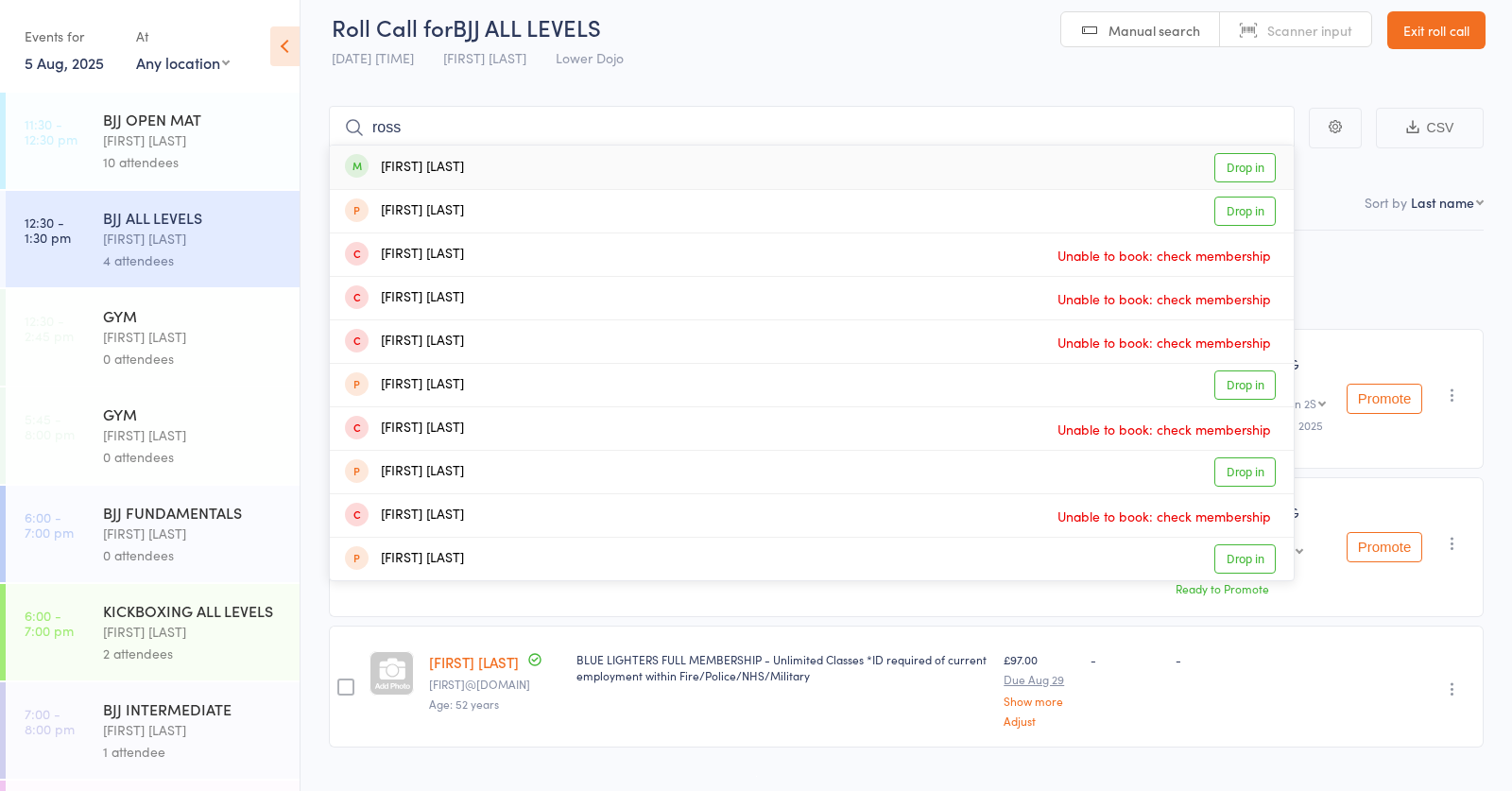 click on "Drop in" at bounding box center [1245, 167] 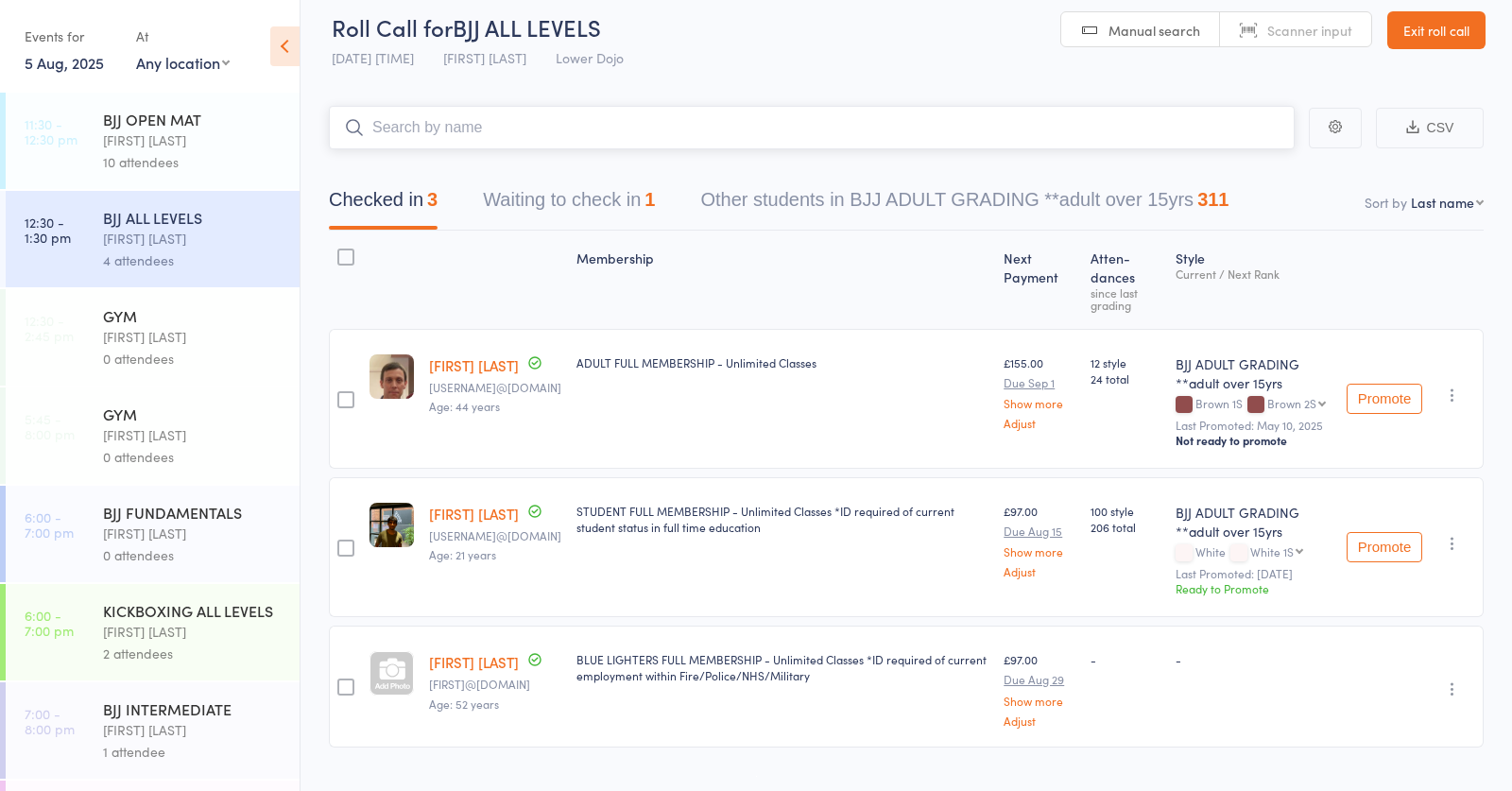 scroll, scrollTop: 23, scrollLeft: 0, axis: vertical 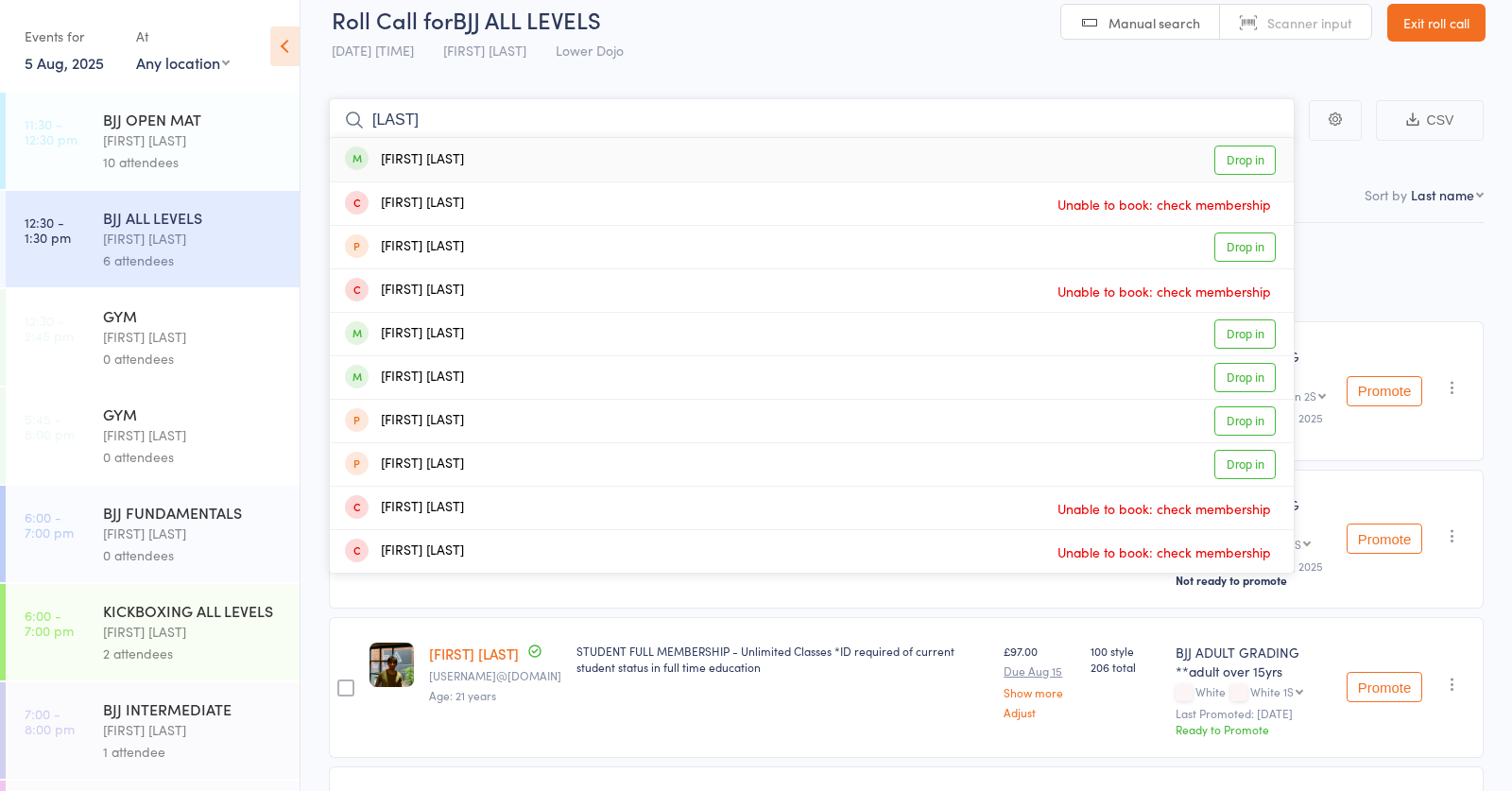type on "emmalove" 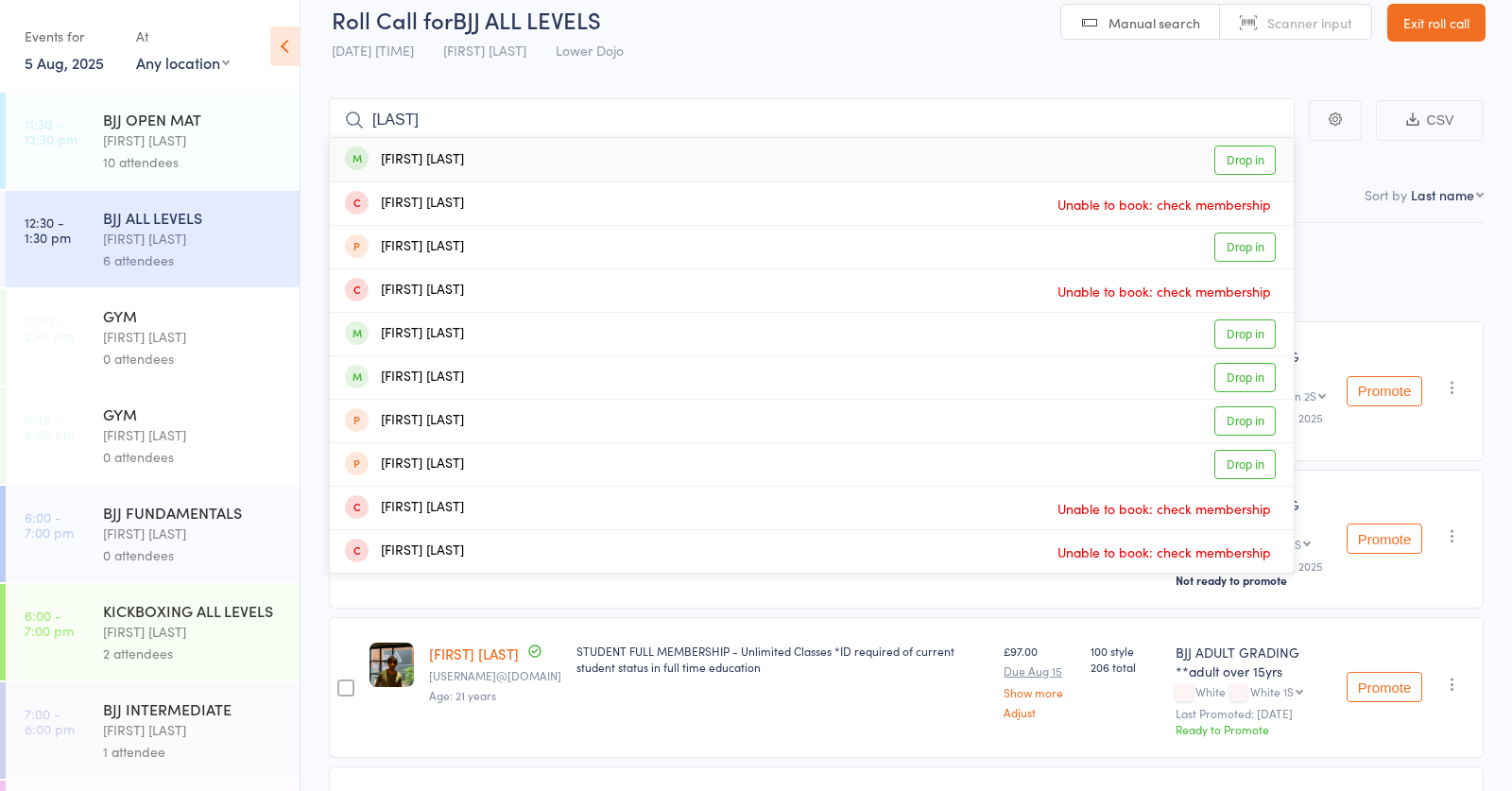 click on "Drop in" at bounding box center (1245, 160) 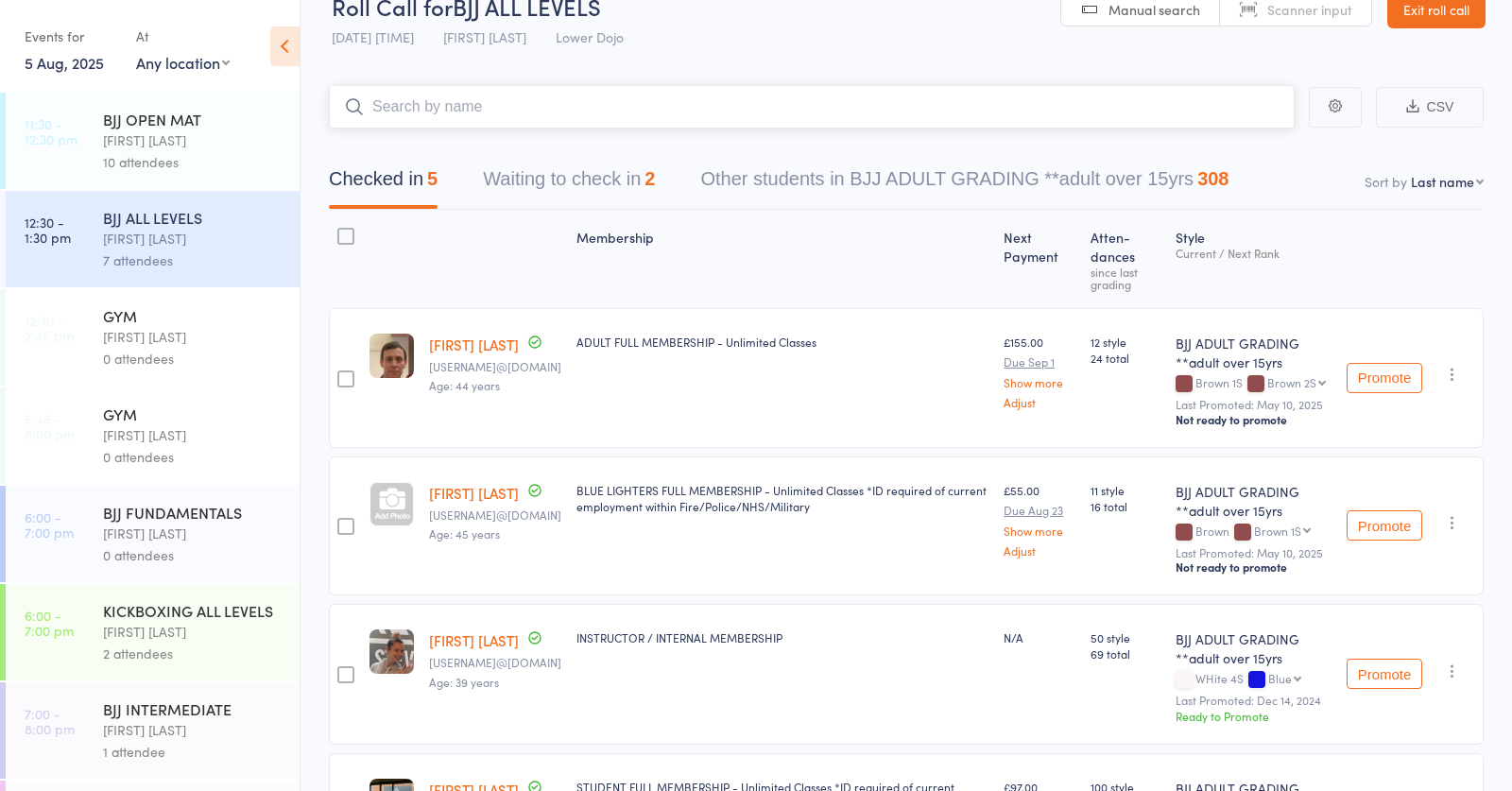 scroll, scrollTop: 37, scrollLeft: 0, axis: vertical 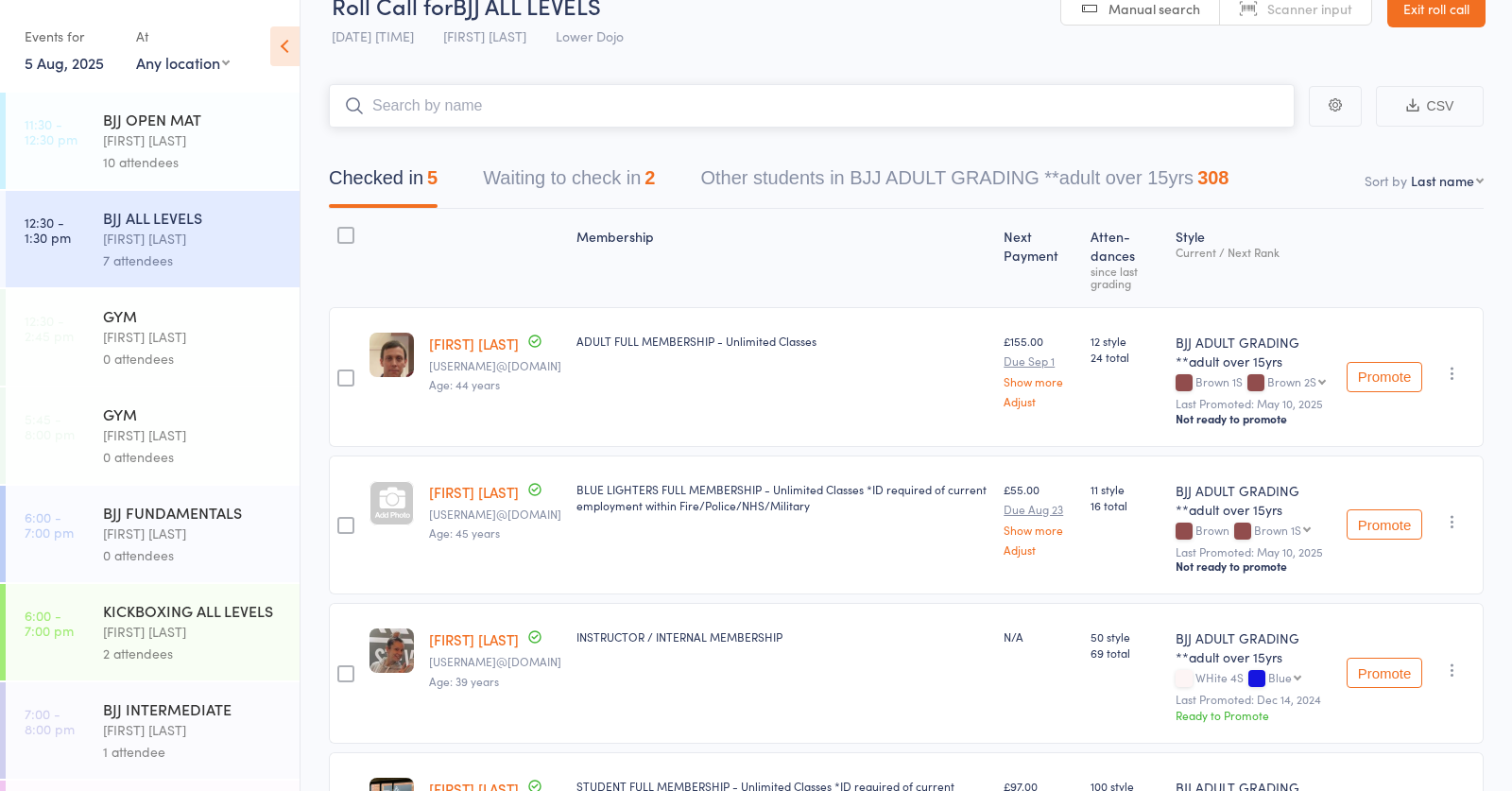 click at bounding box center [812, 106] 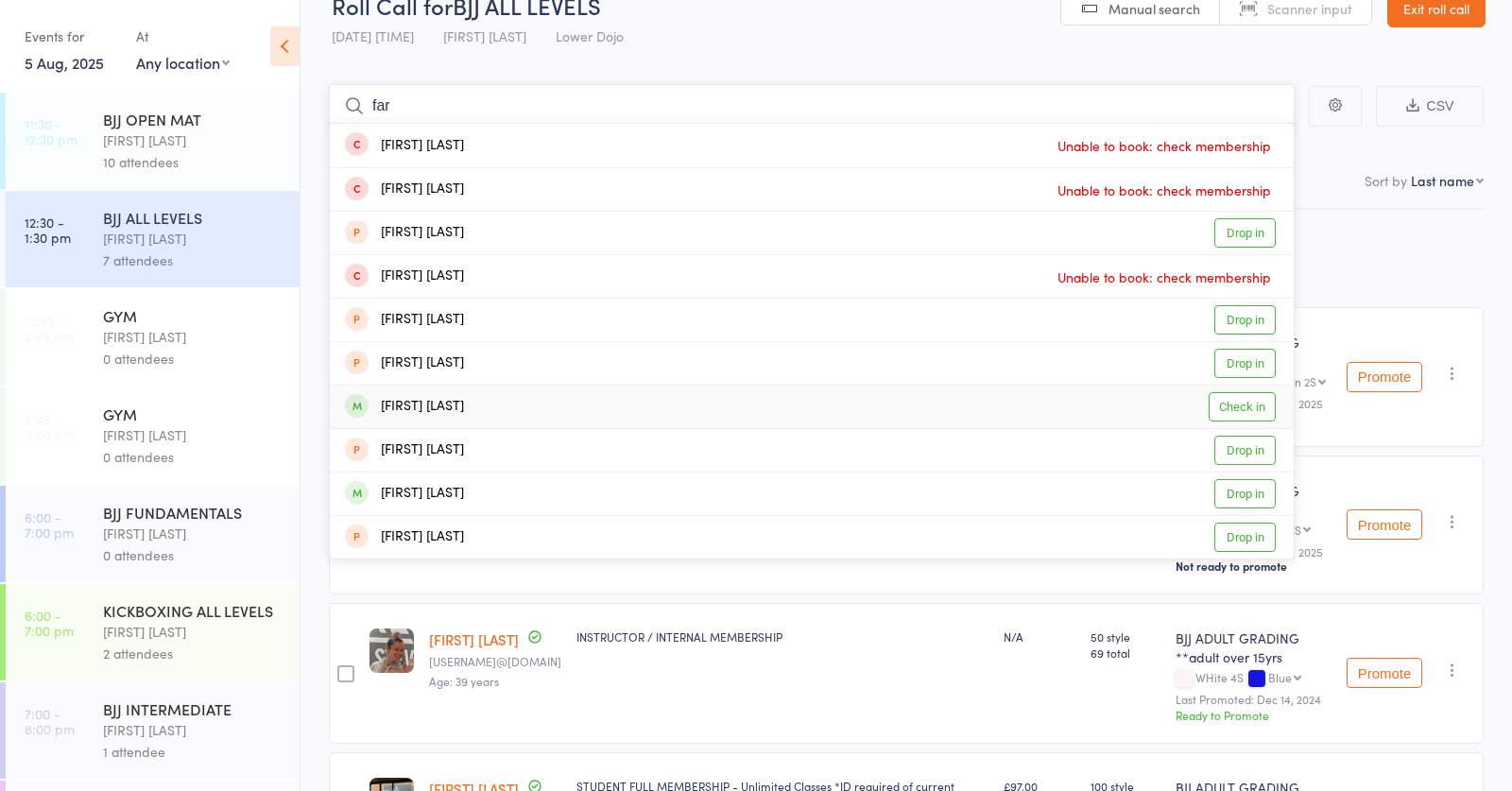 type on "far" 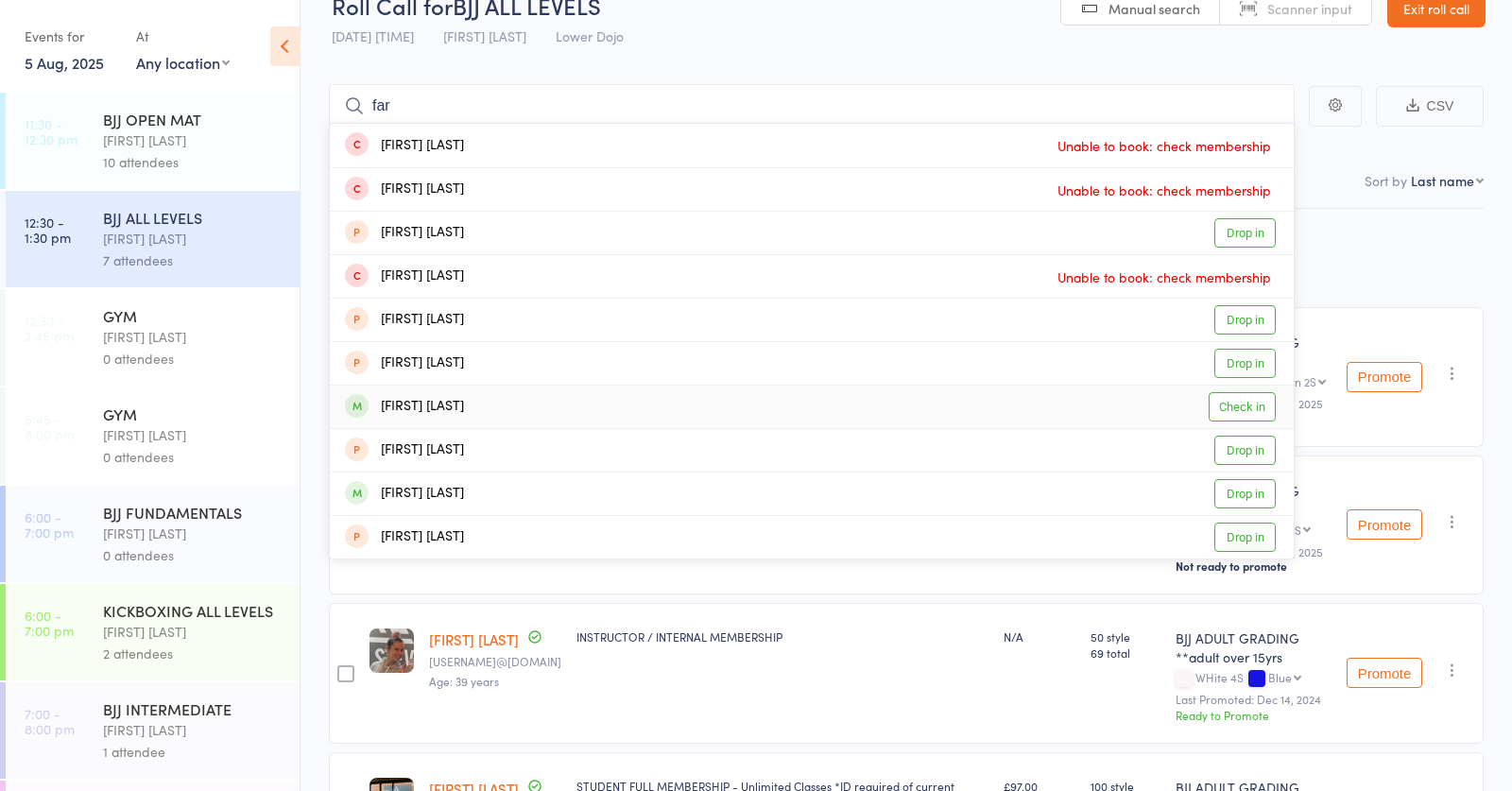 click on "Check in" at bounding box center (1242, 406) 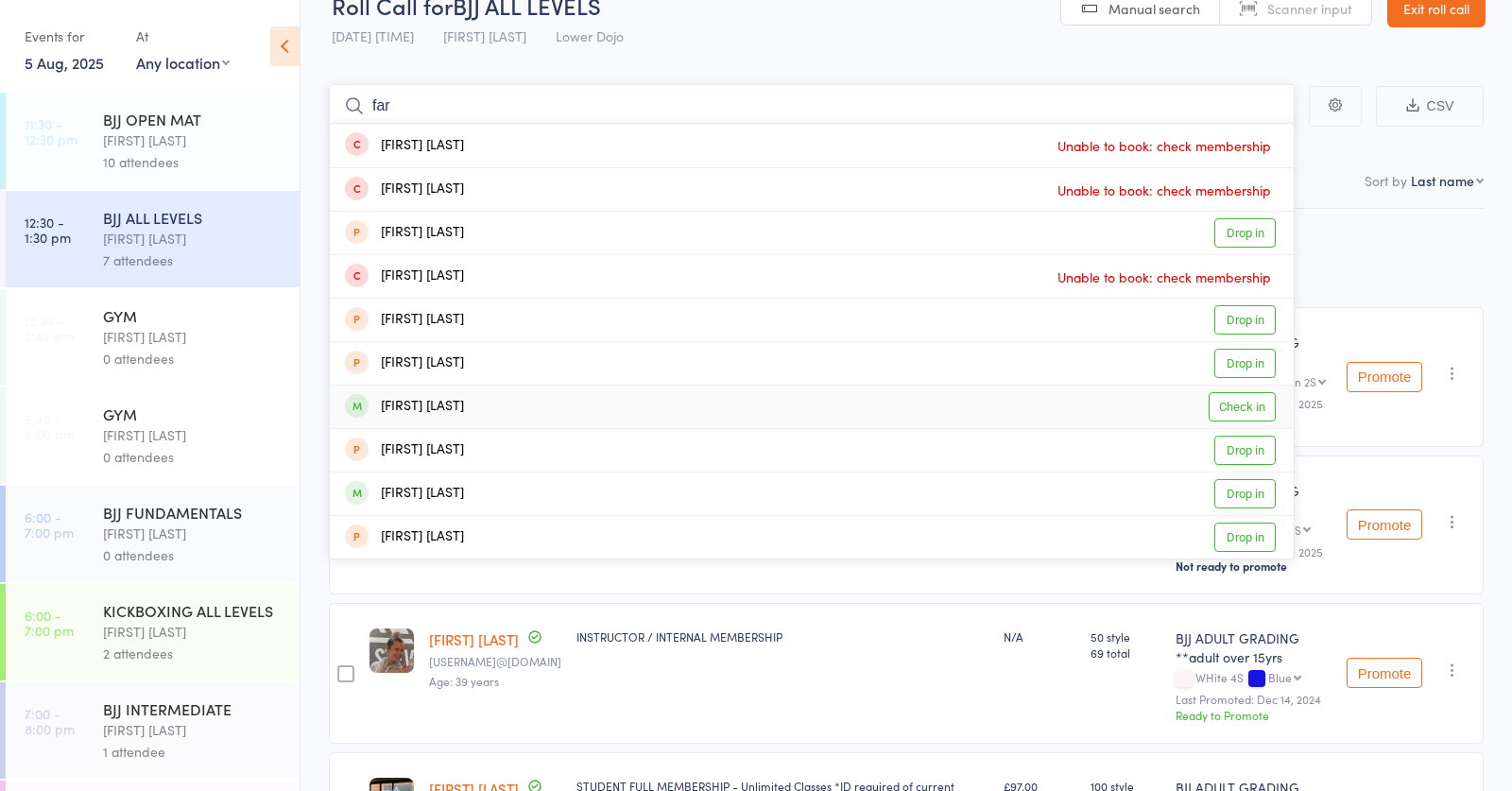 type 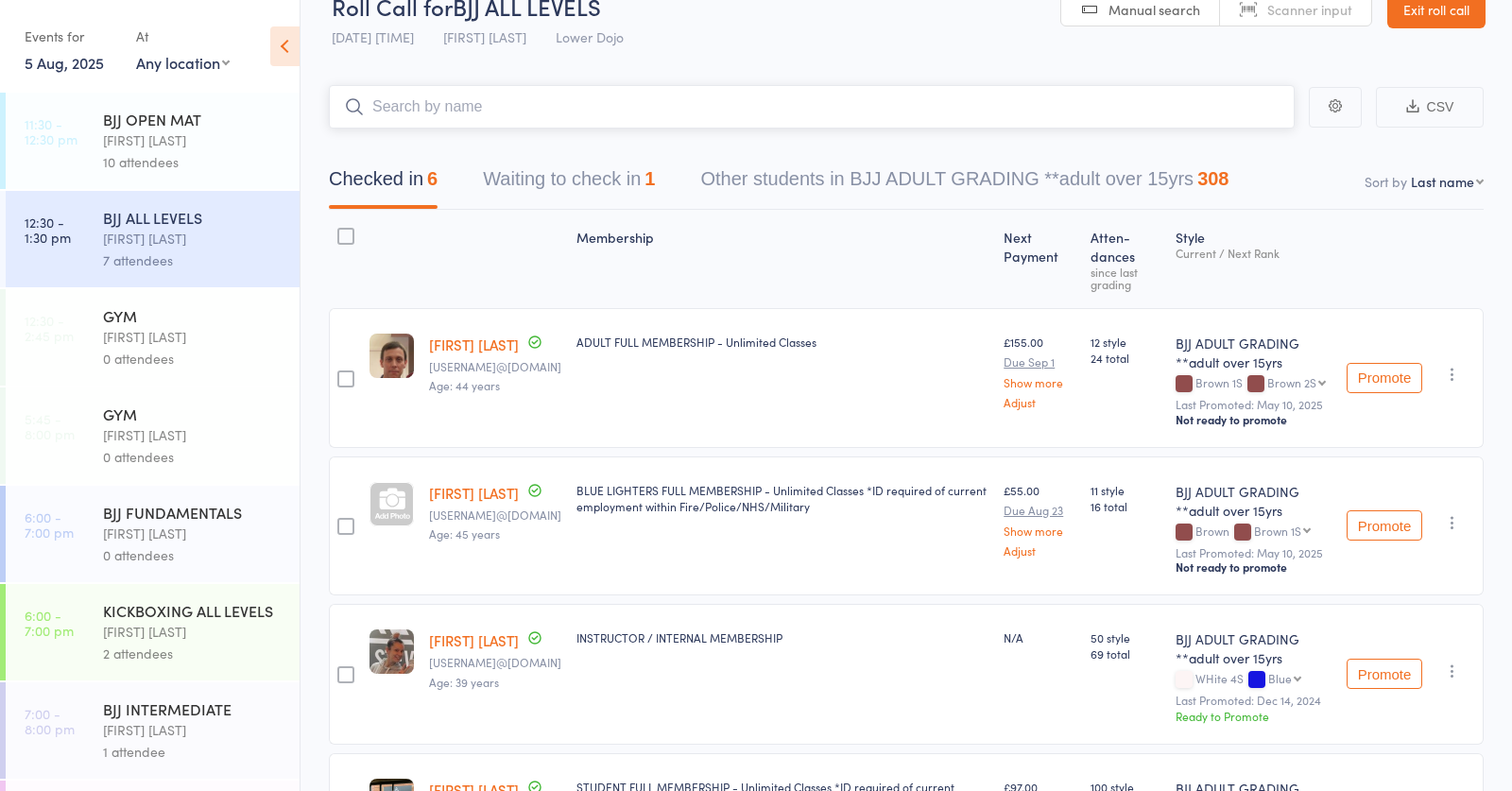 scroll, scrollTop: 36, scrollLeft: 0, axis: vertical 